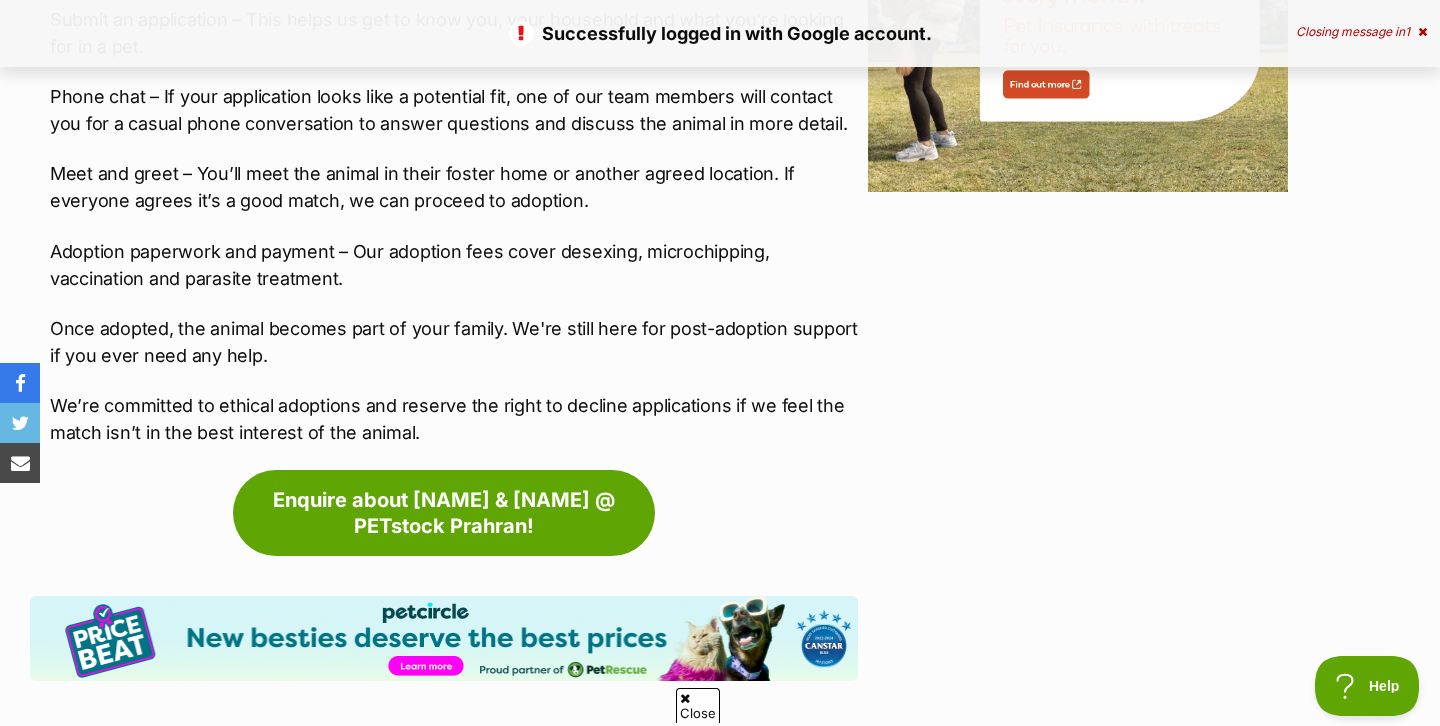 scroll, scrollTop: 2608, scrollLeft: 0, axis: vertical 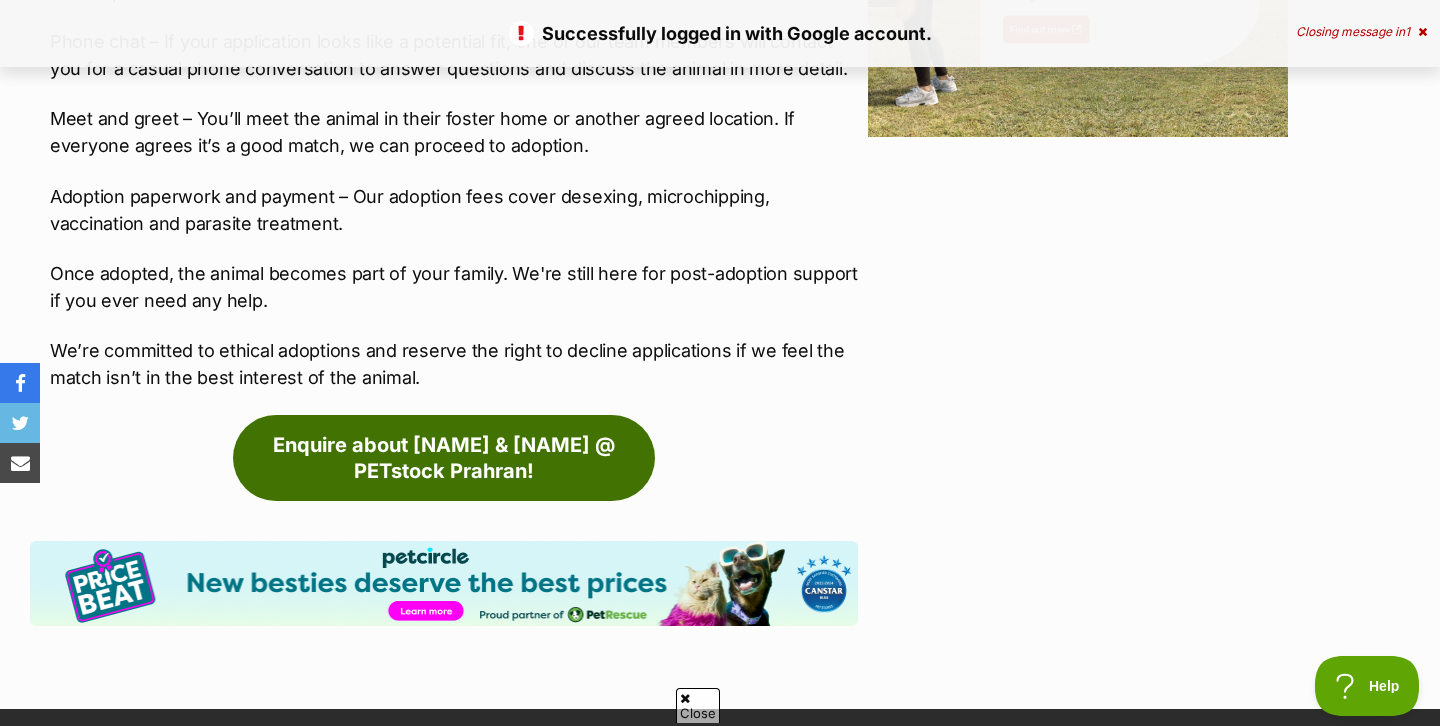 click on "Enquire about Daisy & Momo @ PETstock Prahran!" at bounding box center (444, 458) 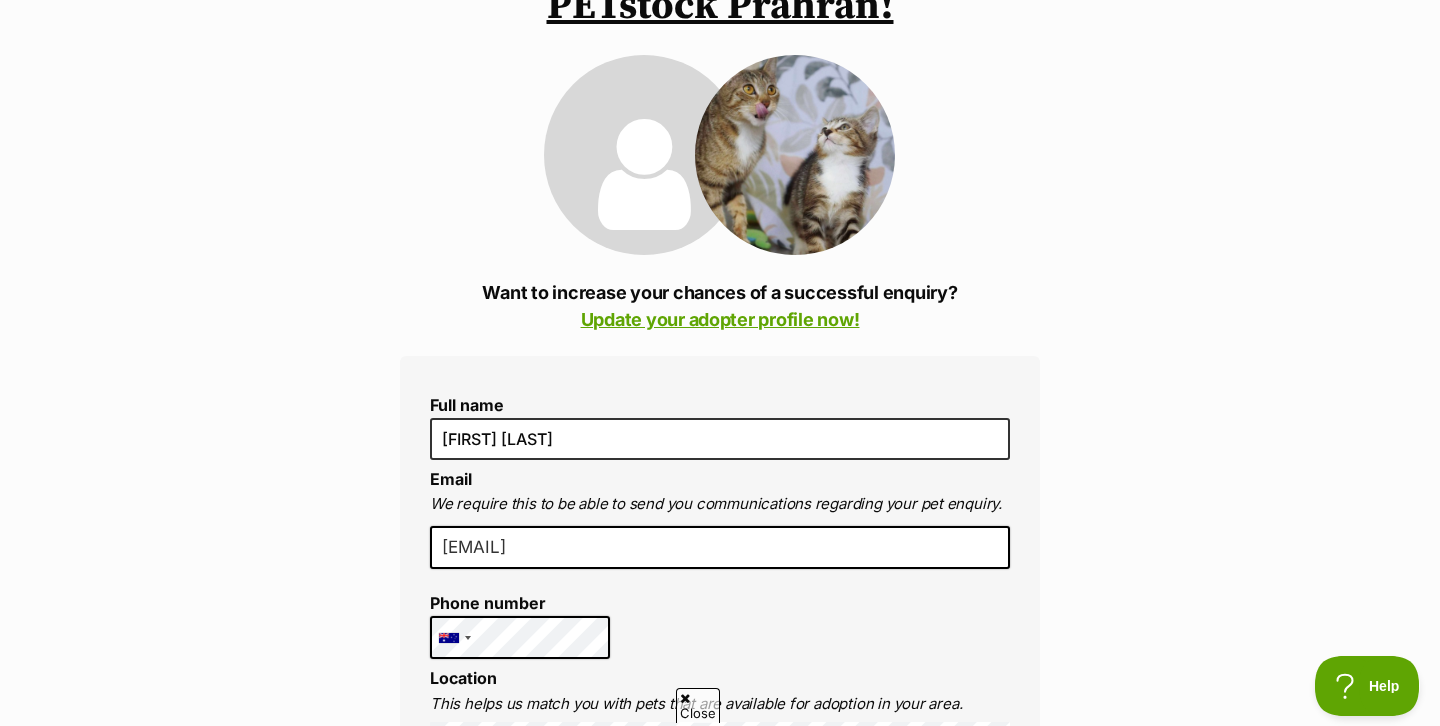 scroll, scrollTop: 249, scrollLeft: 0, axis: vertical 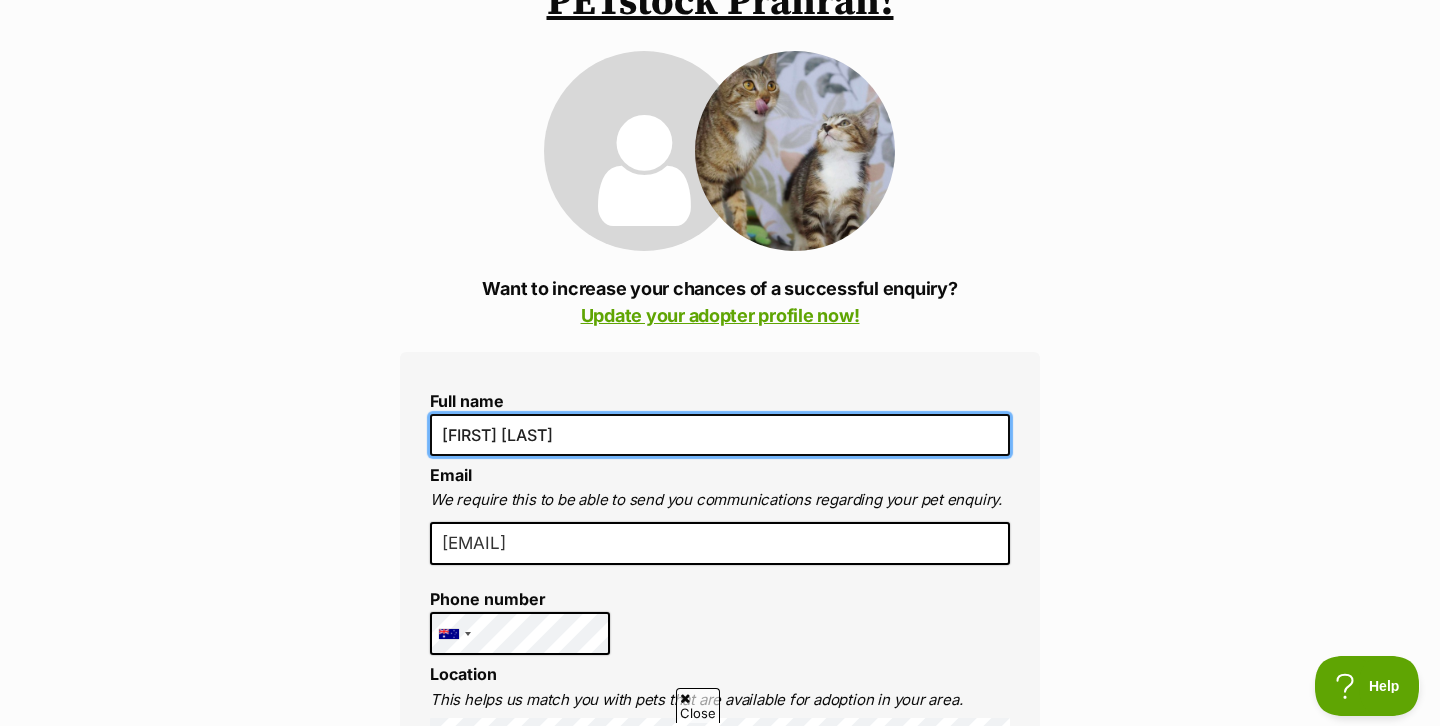 click on "[FIRST] [LAST]" at bounding box center (720, 435) 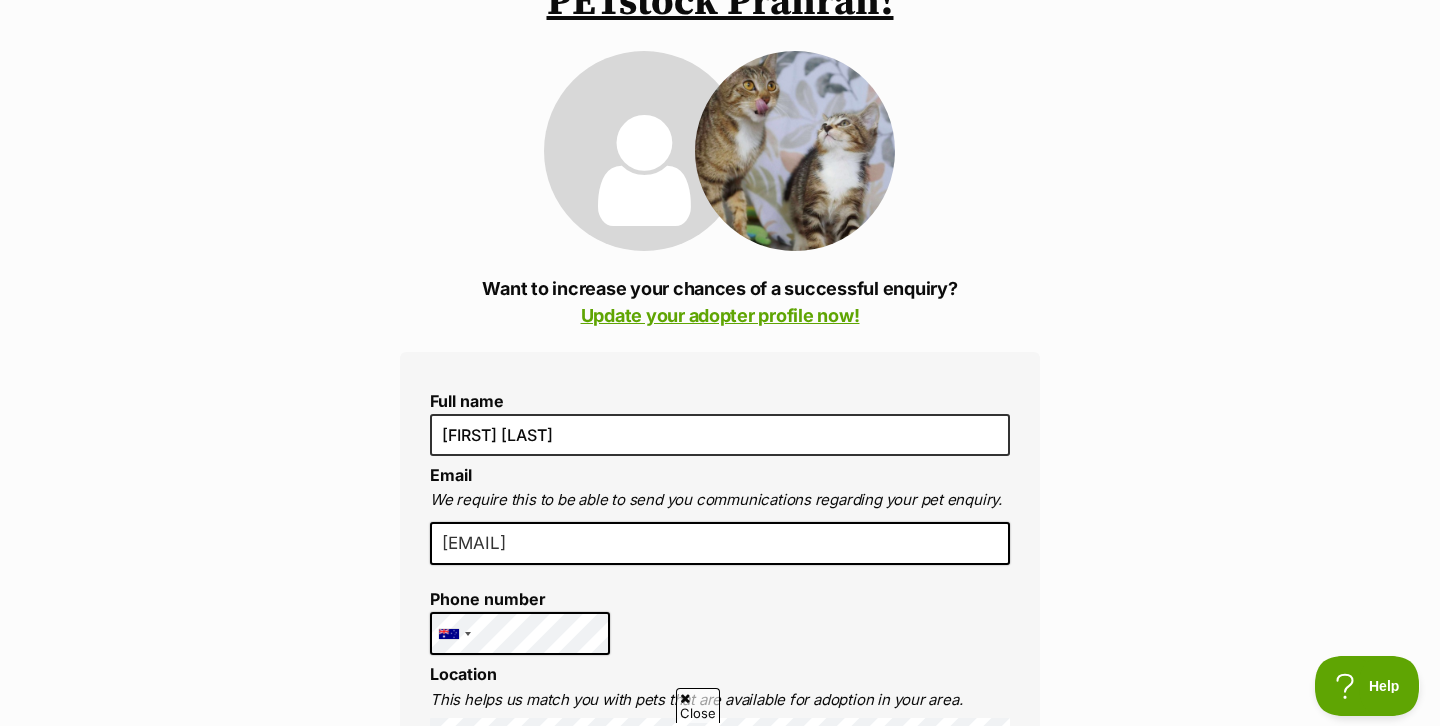 click on "Enquire about  Daisy & Momo @ PETstock Prahran!
Want to increase your chances of a successful enquiry?
Update your adopter profile now!
Full name Thomas Evans
Email
We require this to be able to send you communications regarding your pet enquiry.
thomasevans96@gmail.com
Phone number United States +1 United Kingdom +44 Afghanistan (‫افغانستان‬‎) +93 Albania (Shqipëri) +355 Algeria (‫الجزائر‬‎) +213 American Samoa +1684 Andorra +376 Angola +244 Anguilla +1264 Antigua and Barbuda +1268 Argentina +54 Armenia (Հայաստան) +374 Aruba +297 Australia +61 Austria (Österreich) +43 Azerbaijan (Azərbaycan) +994 Bahamas +1242 Bahrain (‫البحرين‬‎) +973 Bangladesh (বাংলাদেশ) +880 Barbados +1246 Belarus (Беларусь) +375 Belgium (België) +32 Belize +501 Benin (Bénin) +229 Bermuda +1441 Bhutan (འབྲུག) +975 Bolivia +591 Bosnia and Herzegovina (Босна и Херцеговина) +387 Botswana +267" at bounding box center [720, 1180] 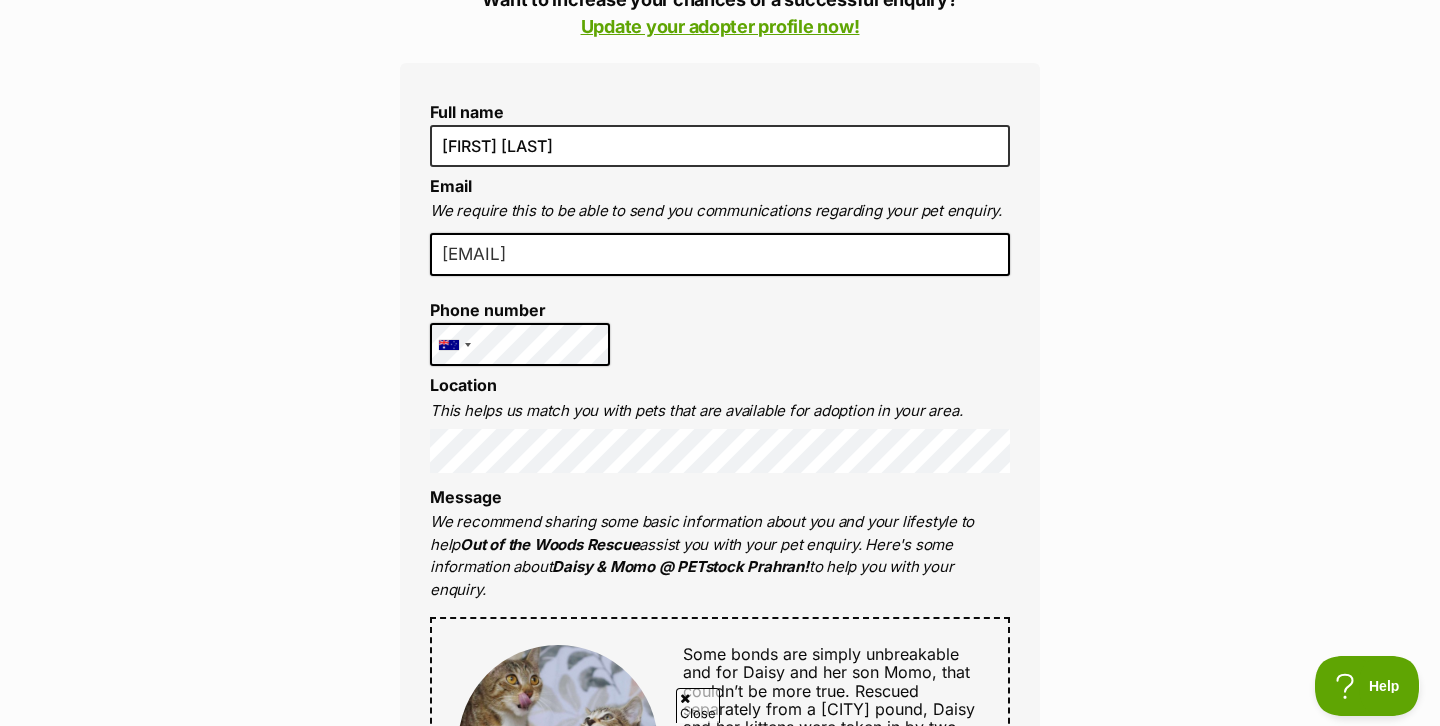 scroll, scrollTop: 542, scrollLeft: 0, axis: vertical 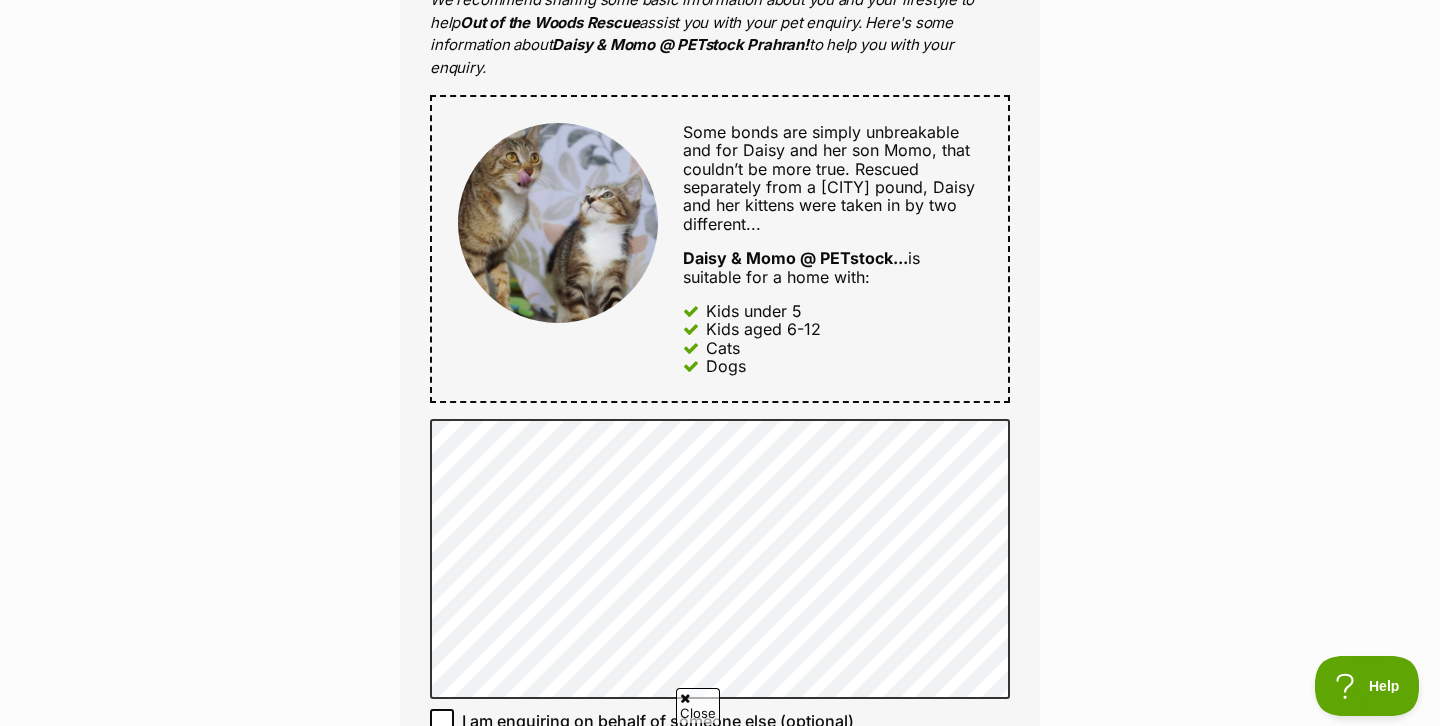 click on "Enquire about  Daisy & Momo @ PETstock Prahran!
Want to increase your chances of a successful enquiry?
Update your adopter profile now!
Full name Thomas Evans
Email
We require this to be able to send you communications regarding your pet enquiry.
thomasevans96@gmail.com
Phone number United States +1 United Kingdom +44 Afghanistan (‫افغانستان‬‎) +93 Albania (Shqipëri) +355 Algeria (‫الجزائر‬‎) +213 American Samoa +1684 Andorra +376 Angola +244 Anguilla +1264 Antigua and Barbuda +1268 Argentina +54 Armenia (Հայաստան) +374 Aruba +297 Australia +61 Austria (Österreich) +43 Azerbaijan (Azərbaycan) +994 Bahamas +1242 Bahrain (‫البحرين‬‎) +973 Bangladesh (বাংলাদেশ) +880 Barbados +1246 Belarus (Беларусь) +375 Belgium (België) +32 Belize +501 Benin (Bénin) +229 Bermuda +1441 Bhutan (འབྲུག) +975 Bolivia +591 Bosnia and Herzegovina (Босна и Херцеговина) +387 Botswana +1" at bounding box center [720, 369] 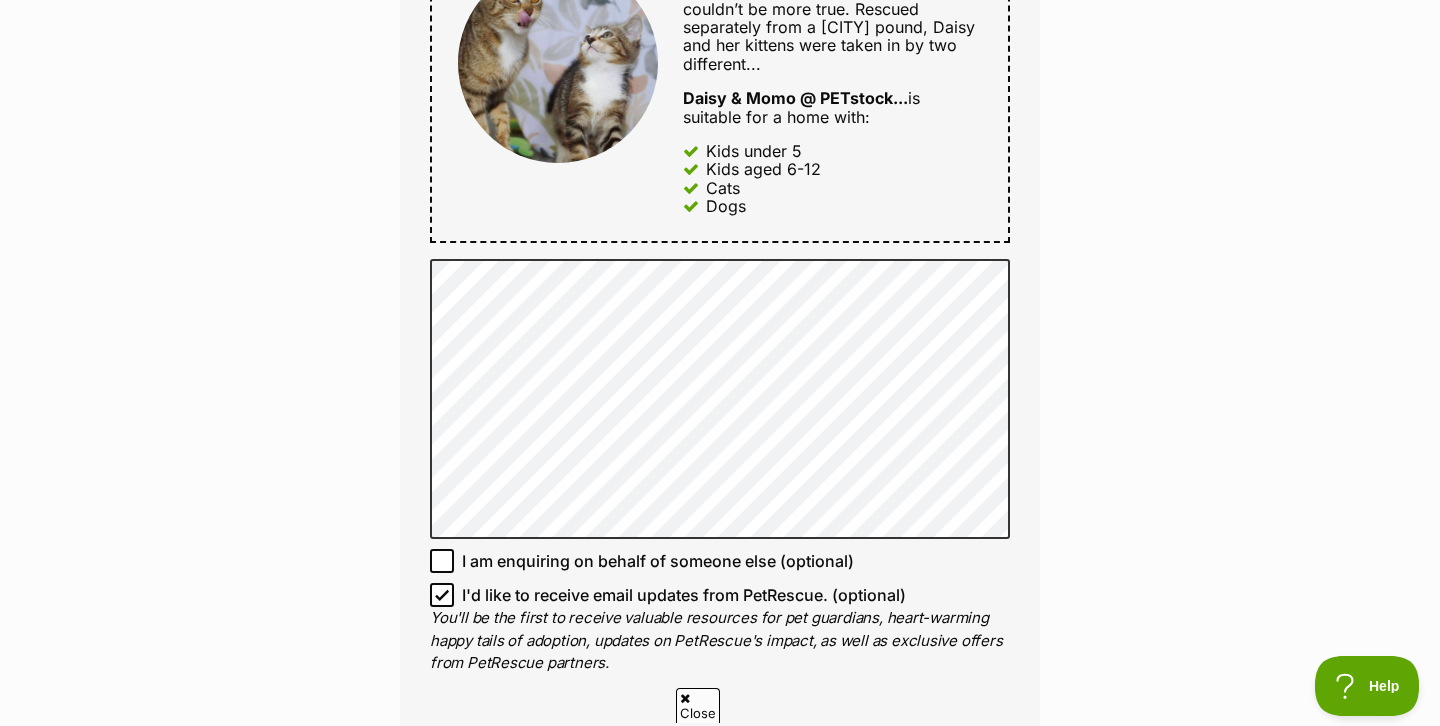 scroll, scrollTop: 1223, scrollLeft: 0, axis: vertical 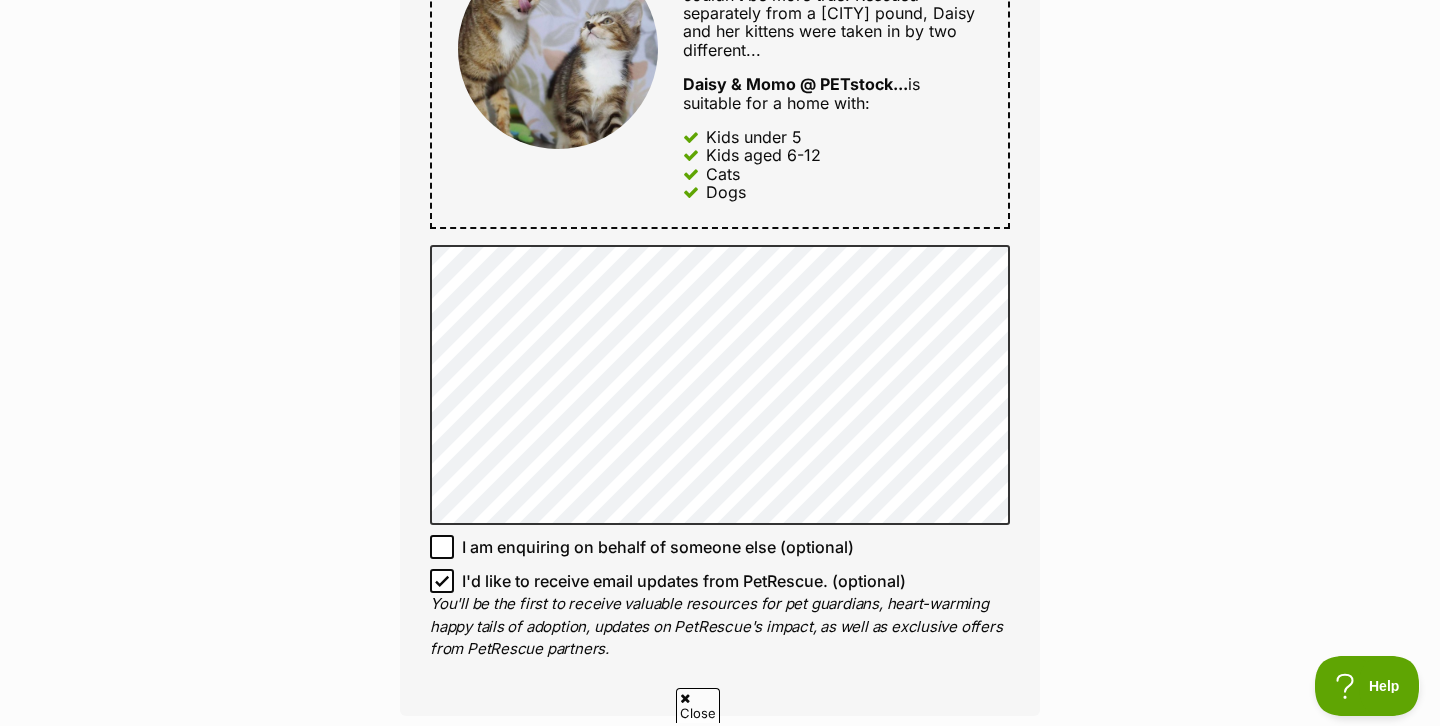 click 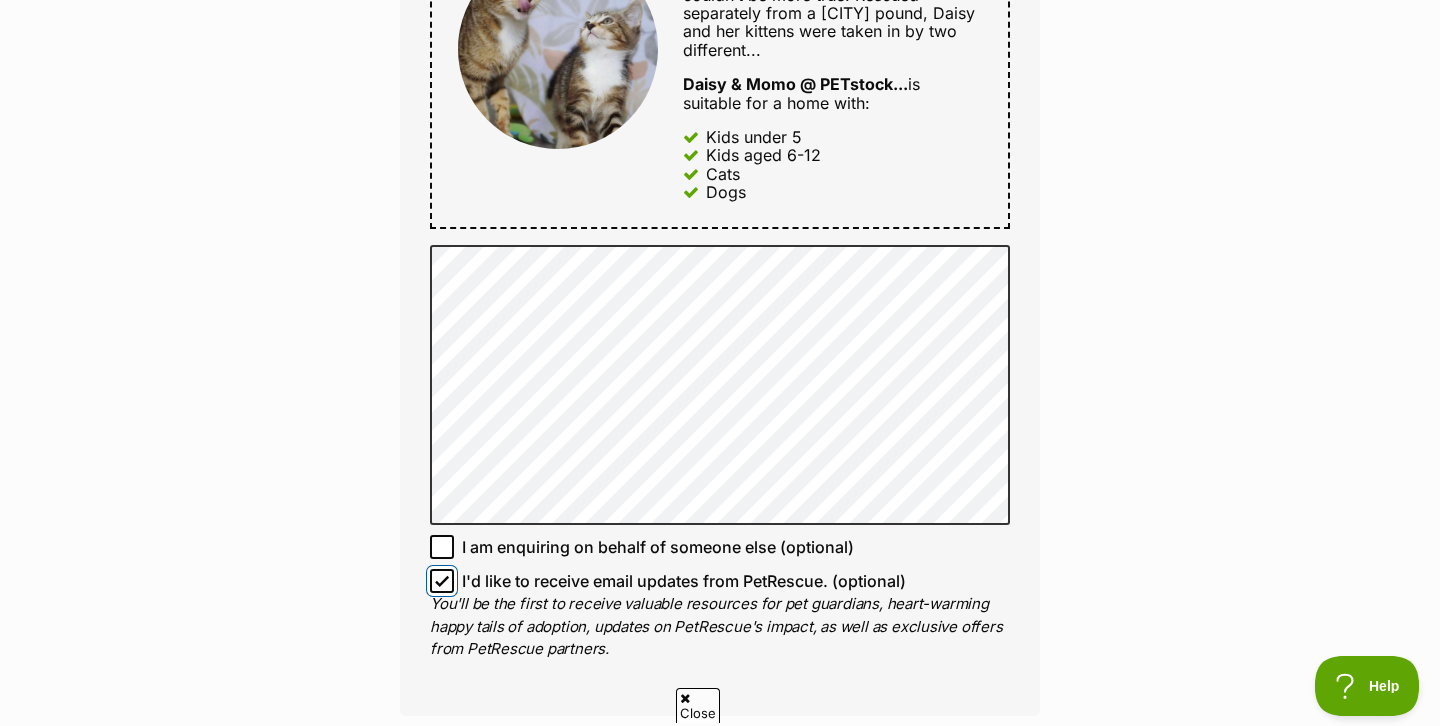 click on "I'd like to receive email updates from PetRescue. (optional)" at bounding box center (442, 581) 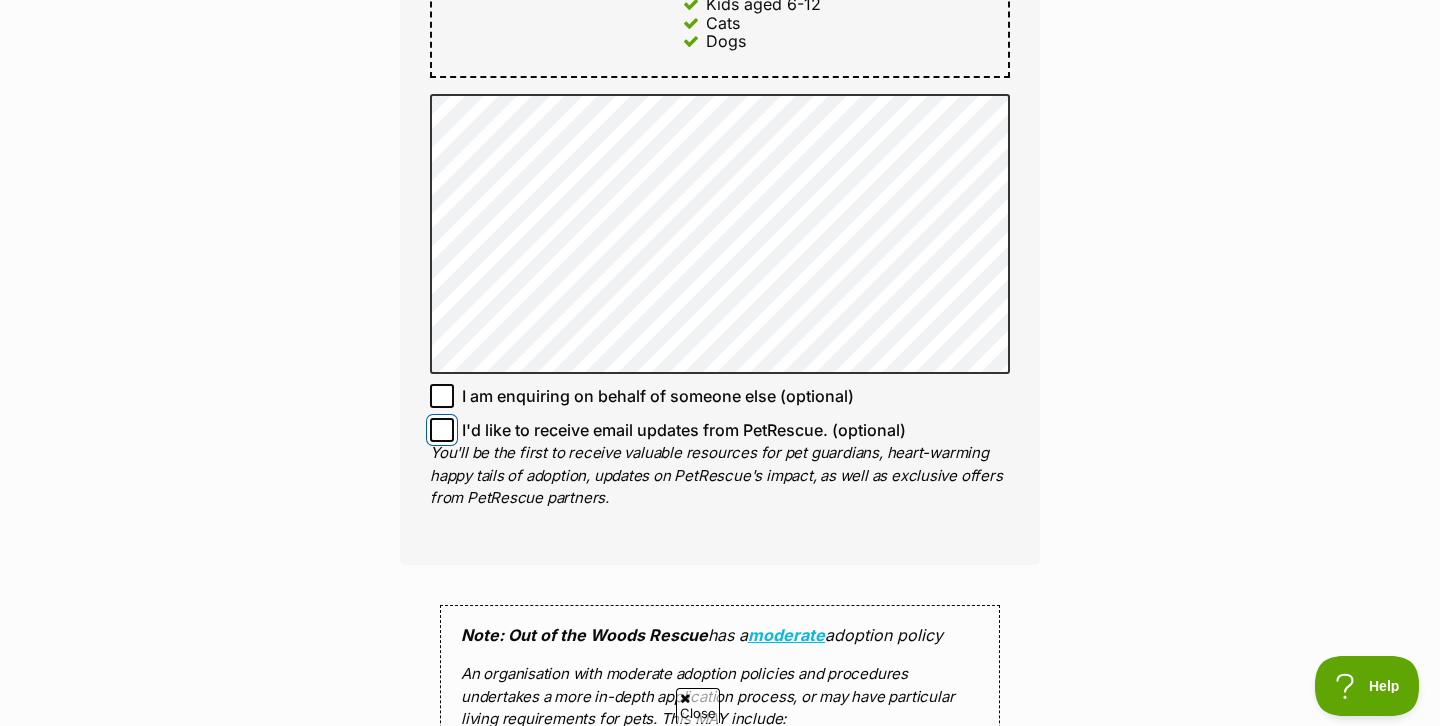 scroll, scrollTop: 1347, scrollLeft: 0, axis: vertical 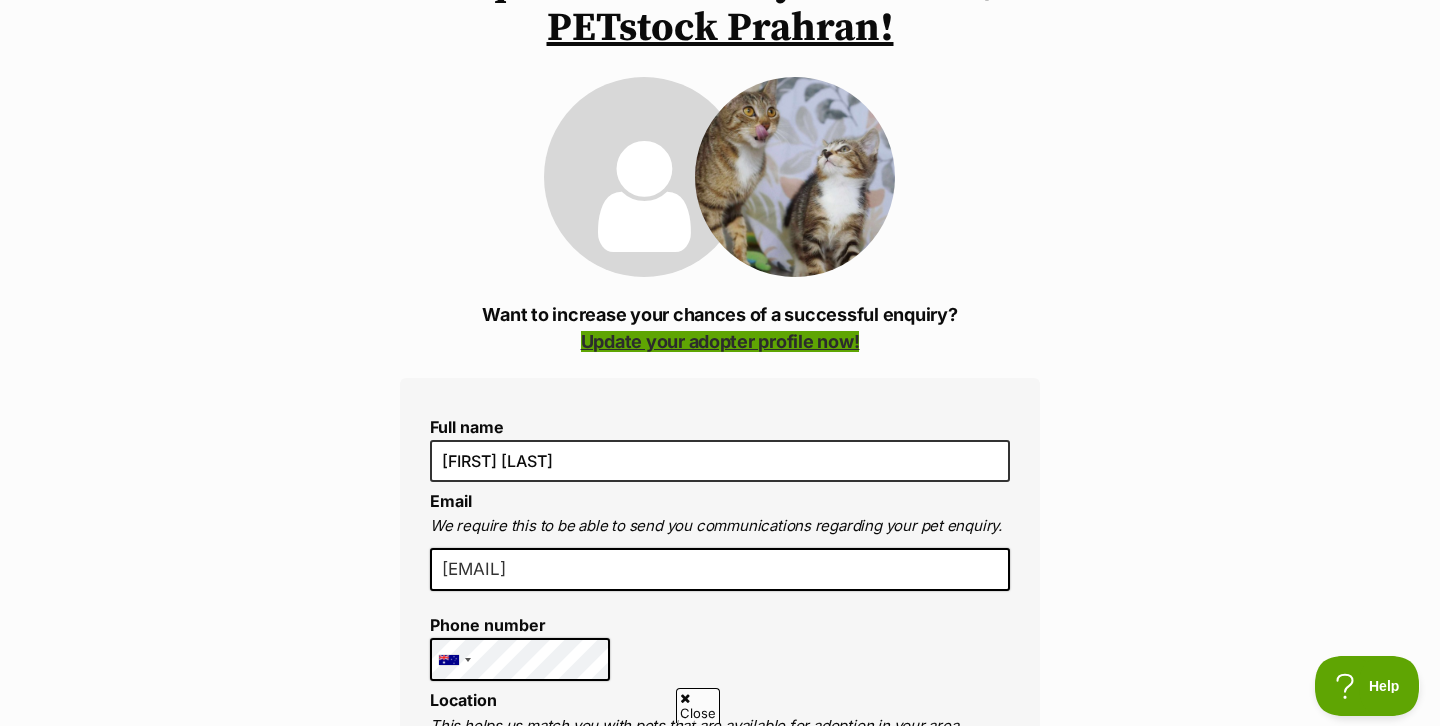 click on "Update your adopter profile now!" at bounding box center [720, 341] 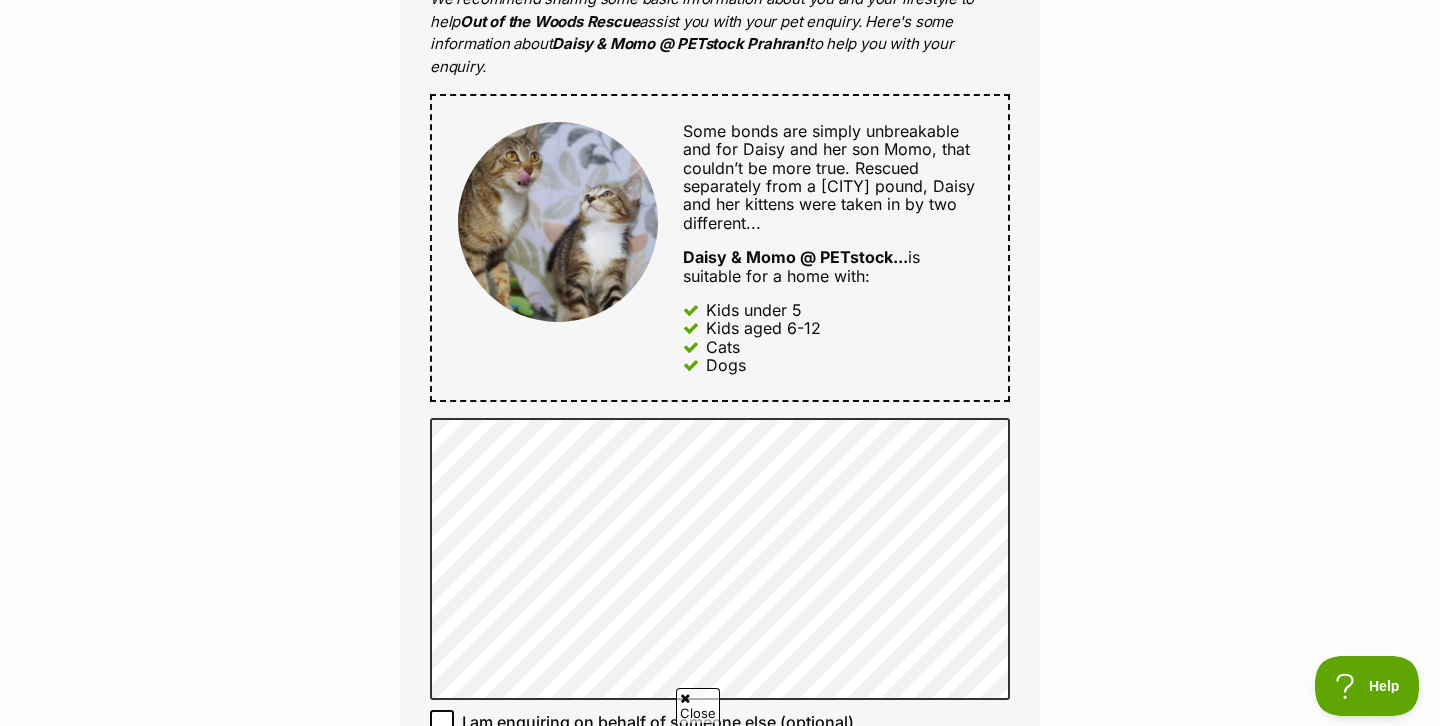 scroll, scrollTop: 1072, scrollLeft: 0, axis: vertical 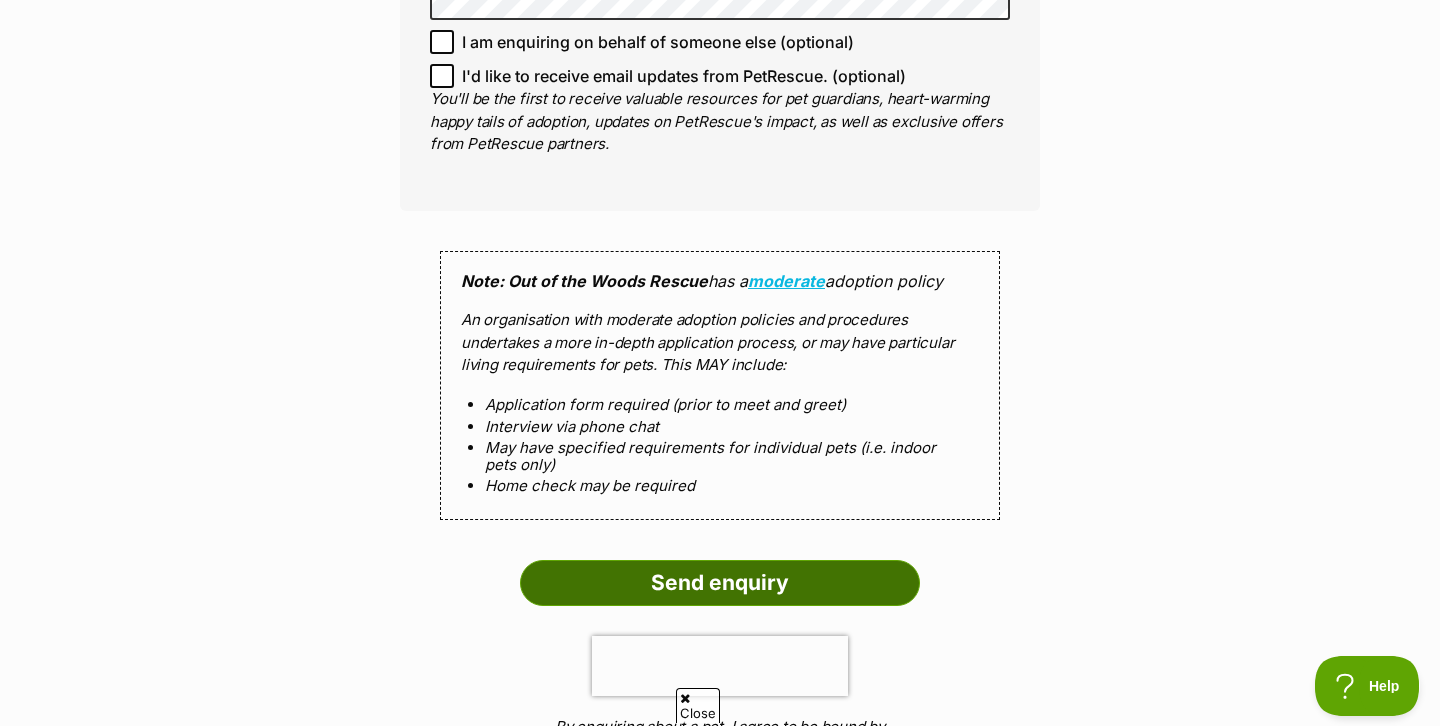 click on "Send enquiry" at bounding box center (720, 583) 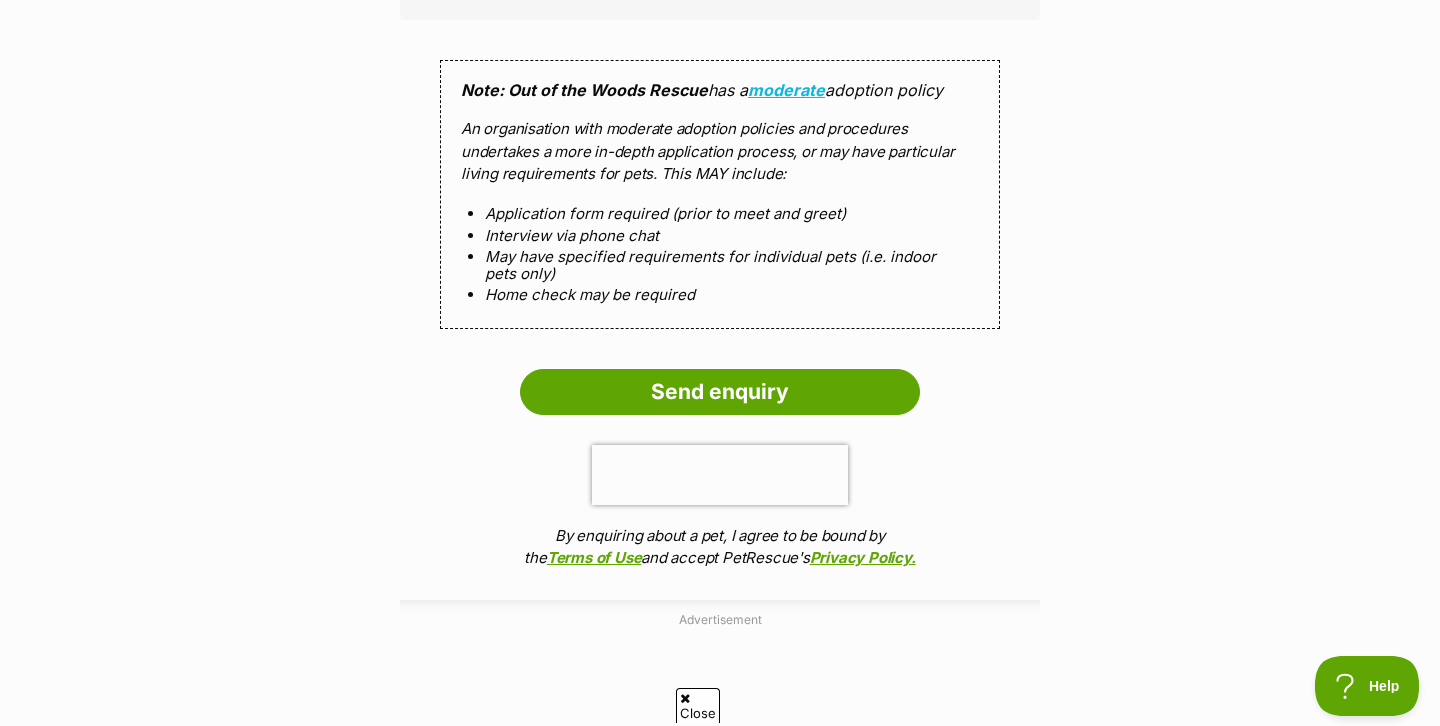 scroll, scrollTop: 1937, scrollLeft: 0, axis: vertical 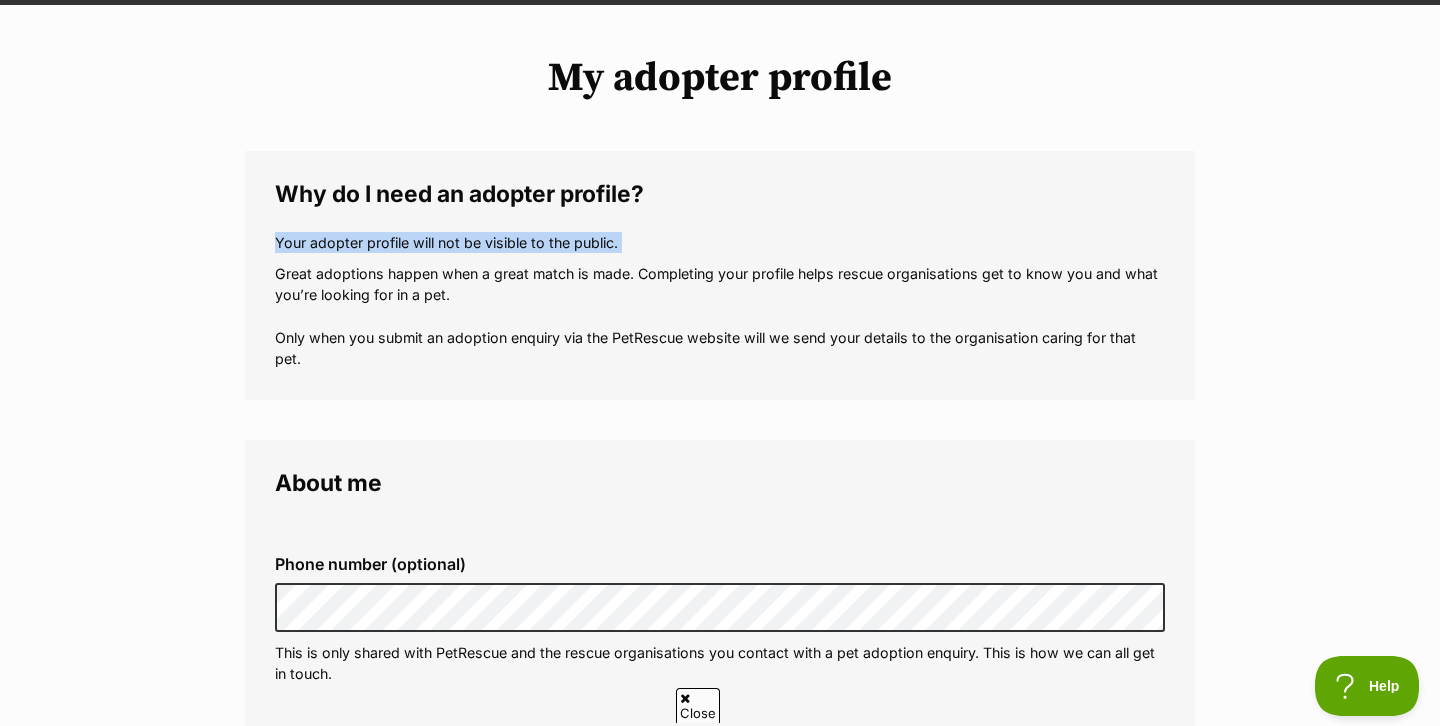drag, startPoint x: 272, startPoint y: 247, endPoint x: 683, endPoint y: 256, distance: 411.09854 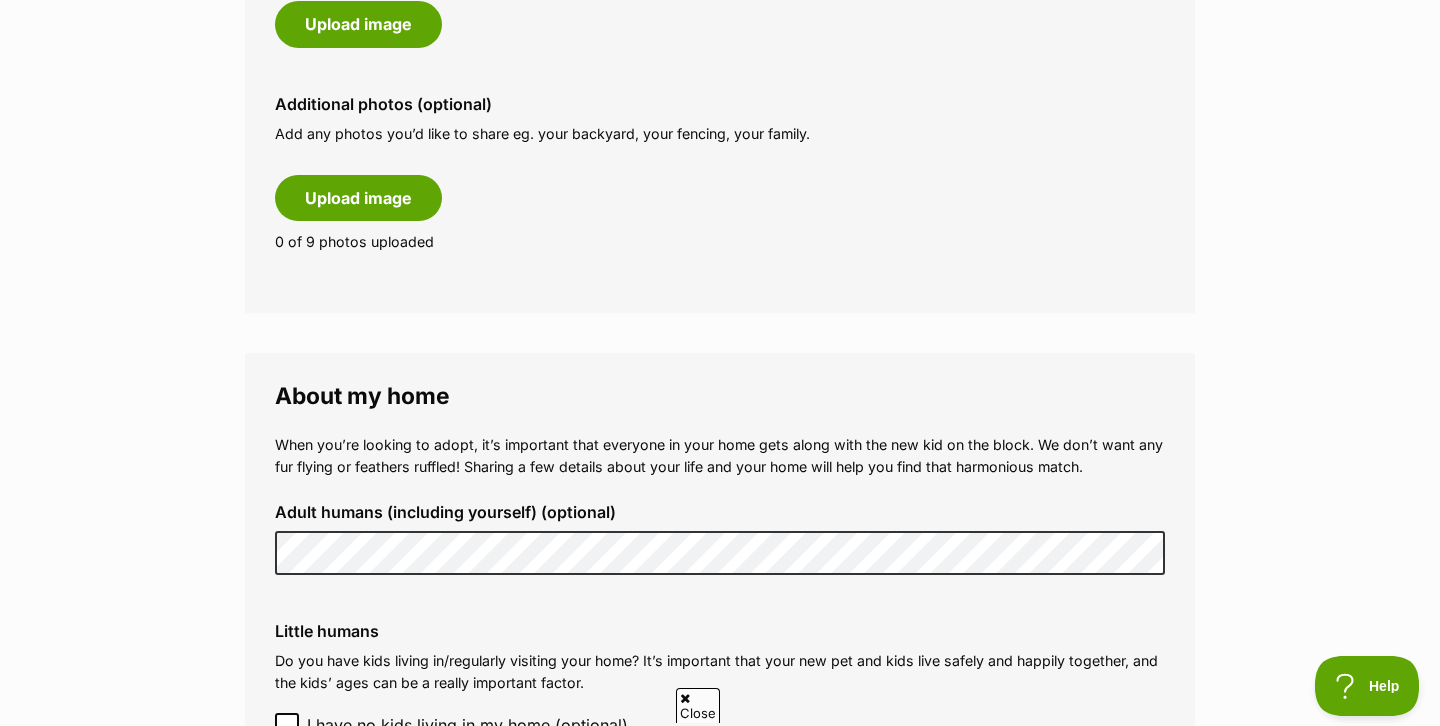 scroll, scrollTop: 1133, scrollLeft: 0, axis: vertical 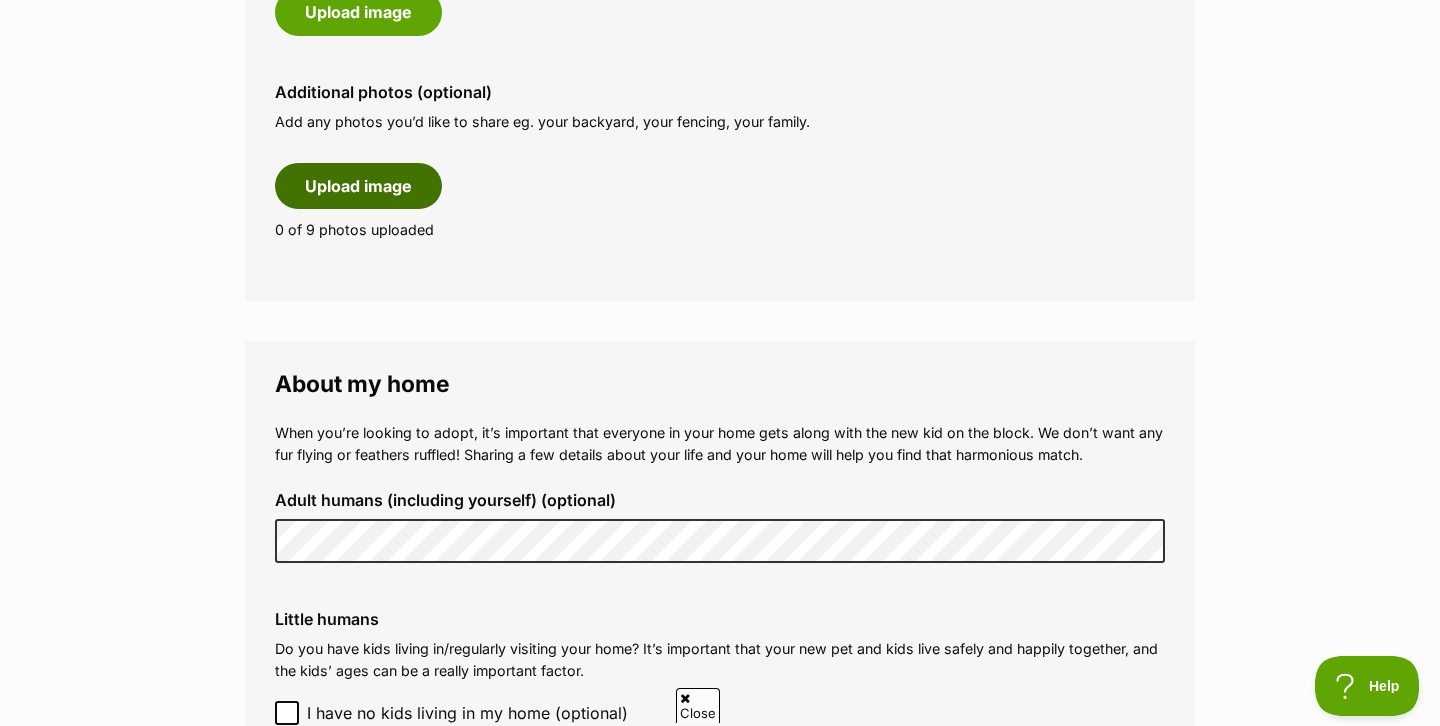 click on "Upload image" at bounding box center [358, 186] 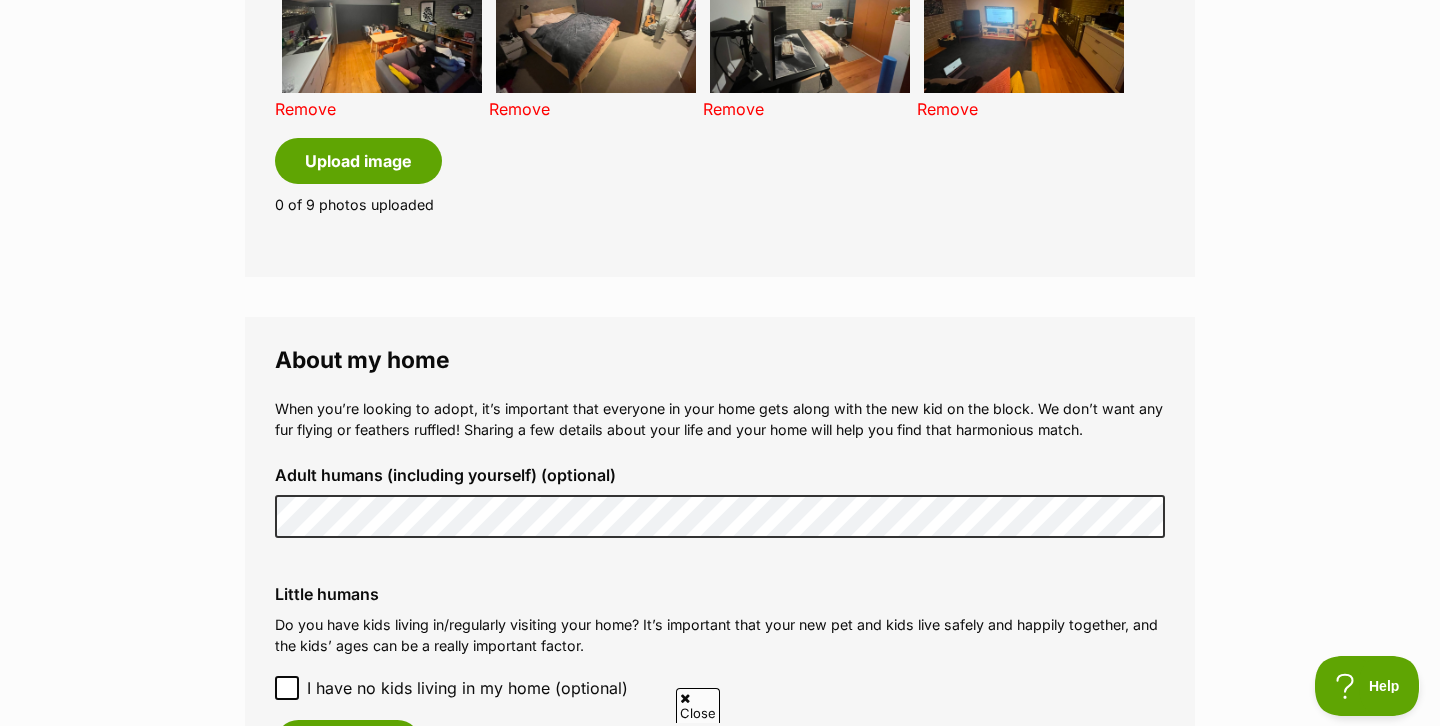 scroll, scrollTop: 1360, scrollLeft: 0, axis: vertical 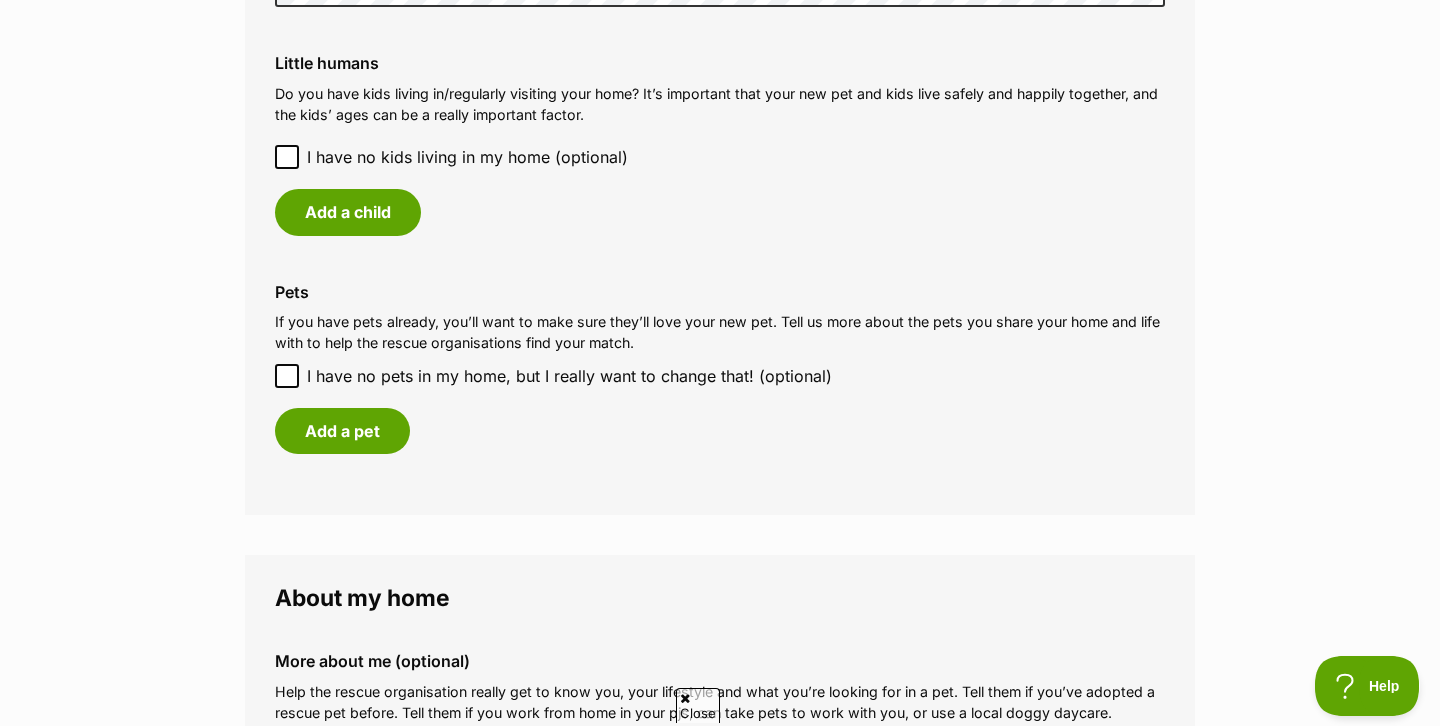 click 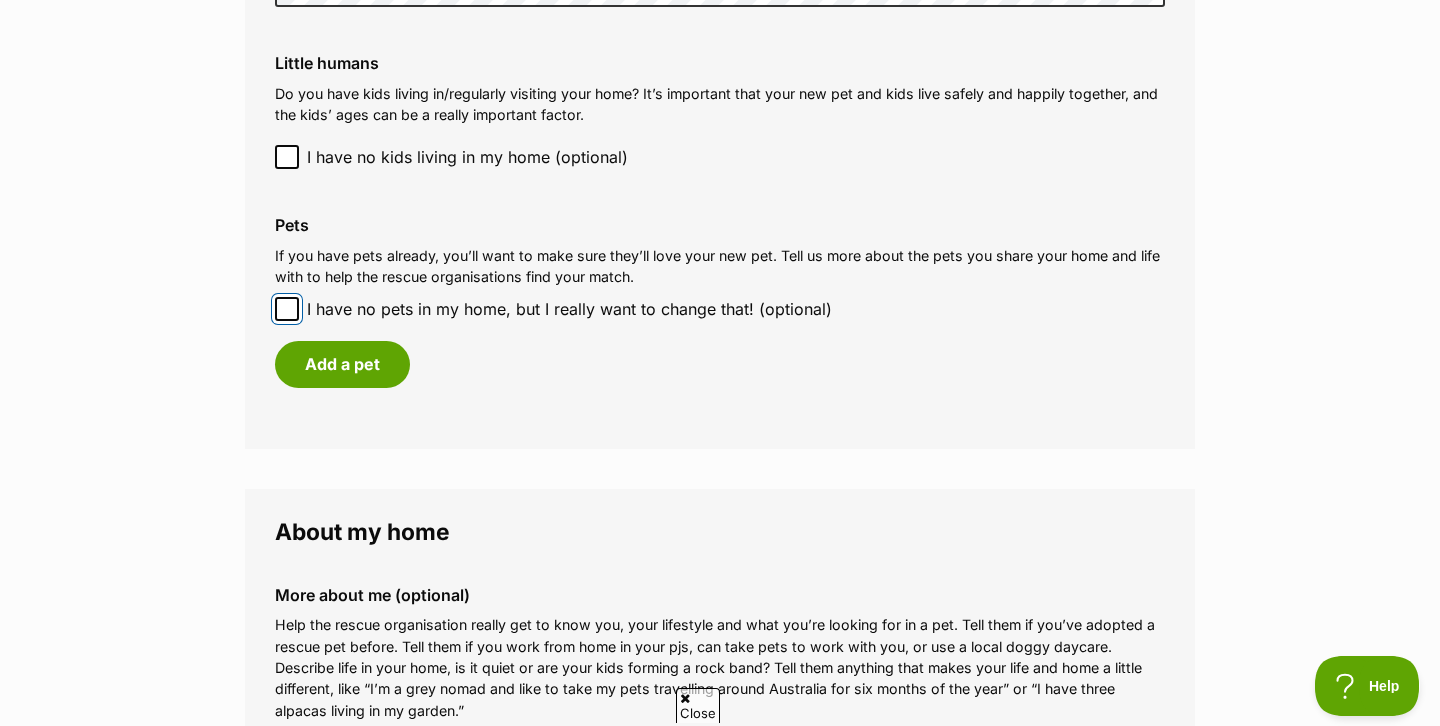 click on "I have no pets in my home, but I really want to change that! (optional)" at bounding box center (287, 309) 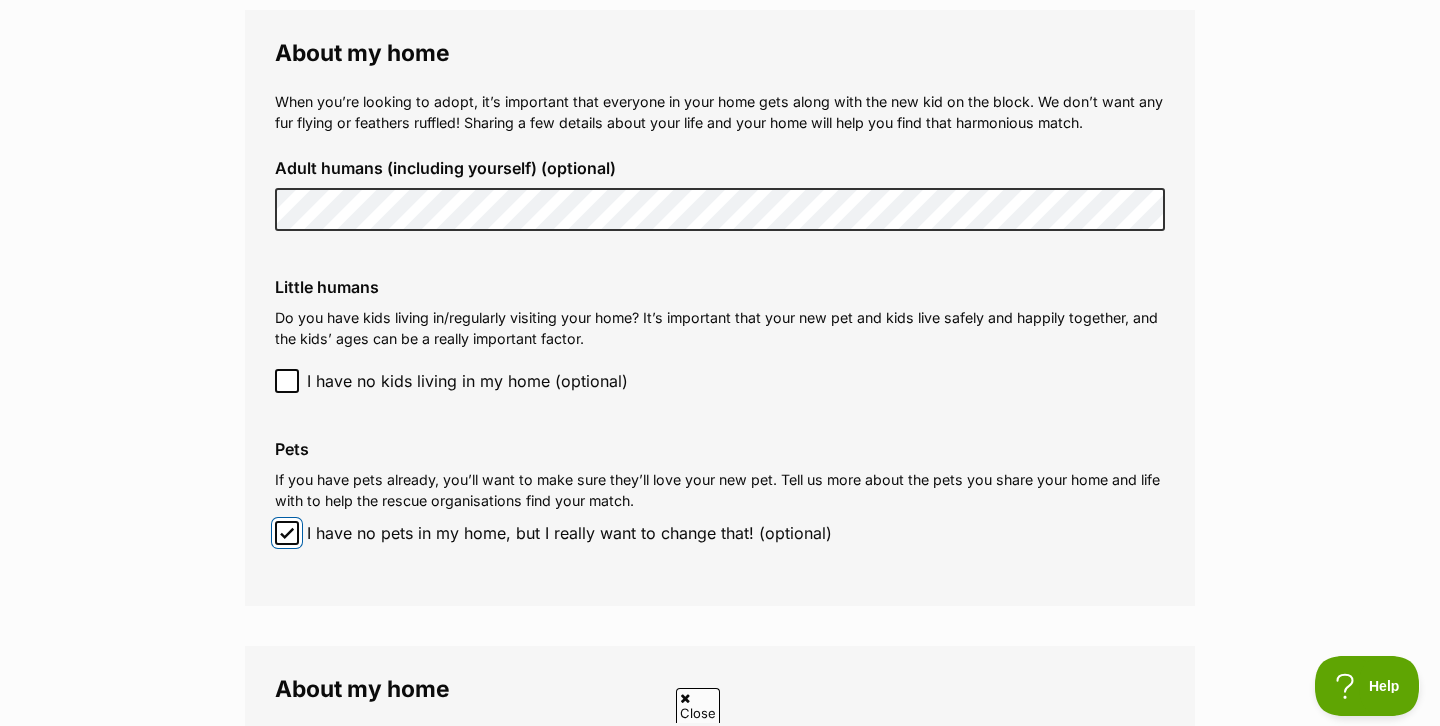scroll, scrollTop: 1645, scrollLeft: 0, axis: vertical 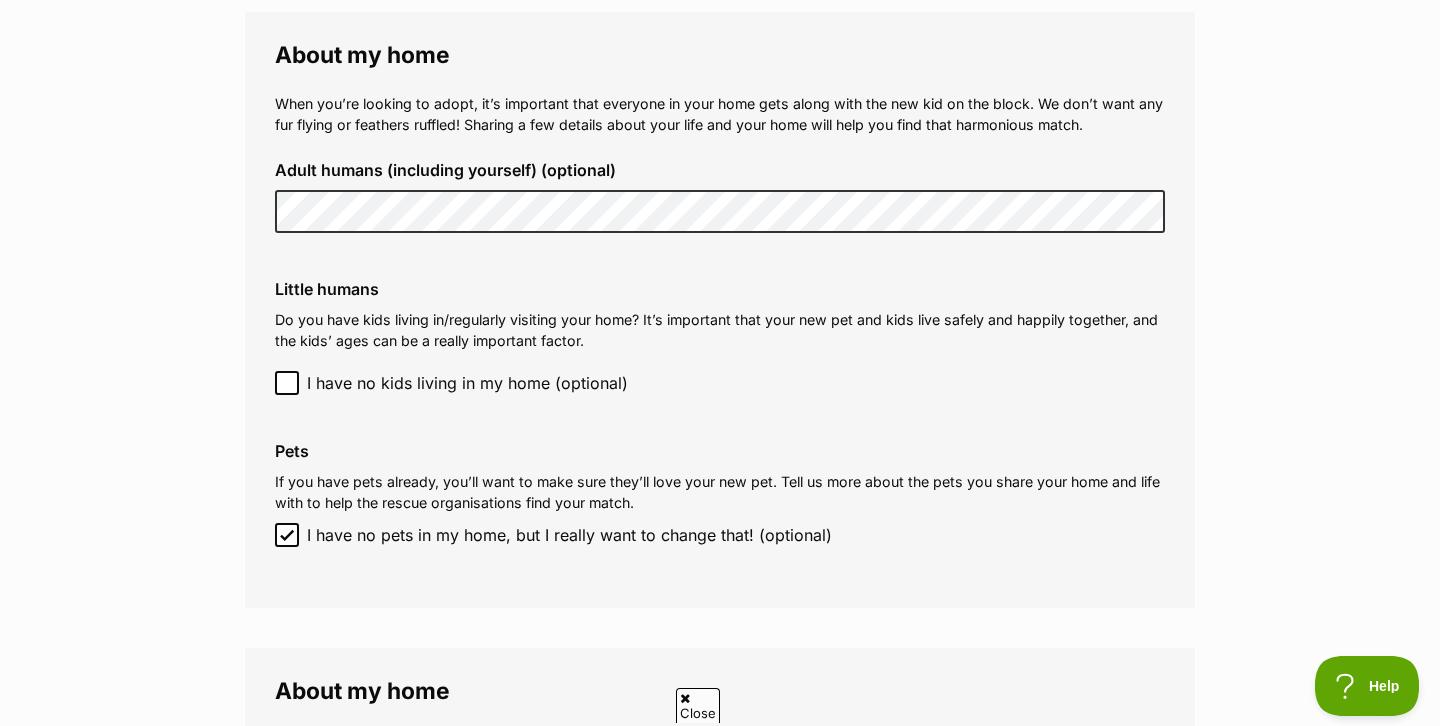 click on "Do you have kids living in/regularly visiting your home? It’s important that your new pet and kids live safely and happily together, and the kids’ ages can be a really important factor." at bounding box center (720, 330) 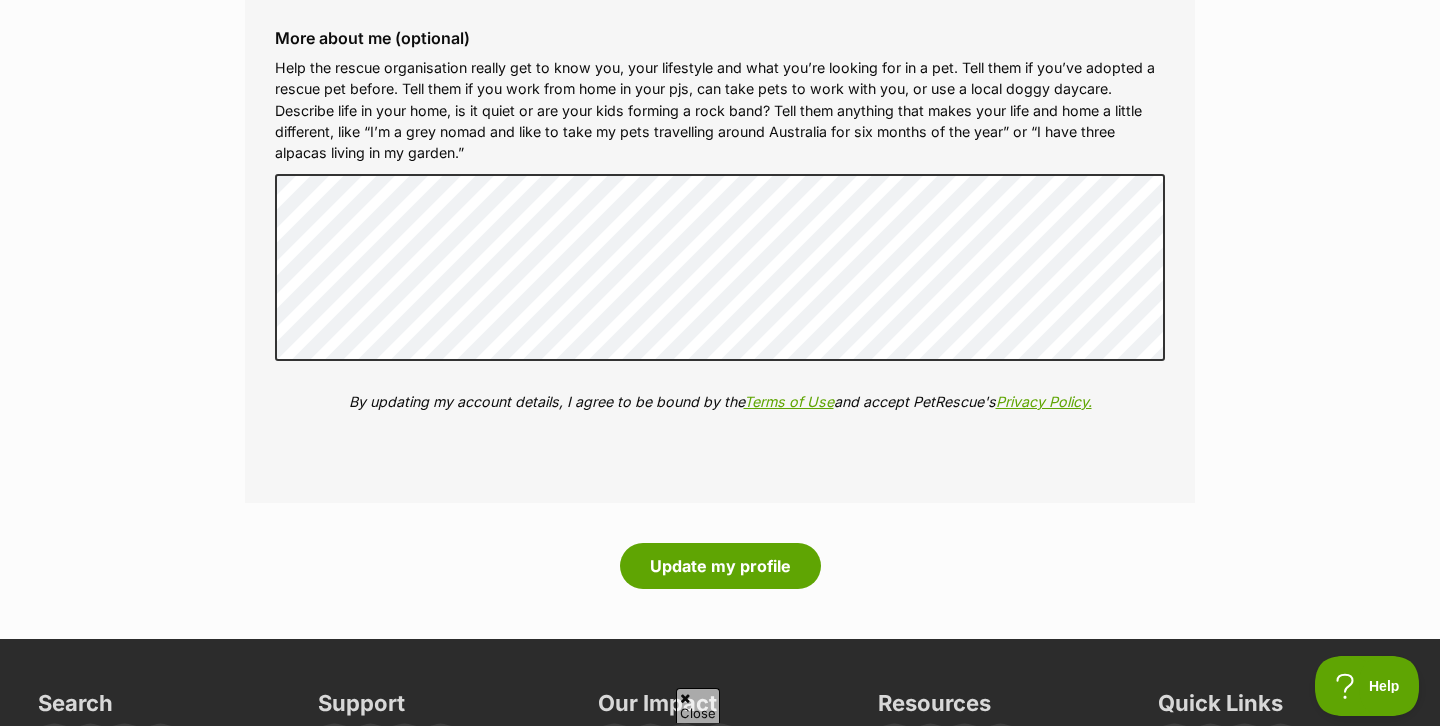 scroll, scrollTop: 2264, scrollLeft: 0, axis: vertical 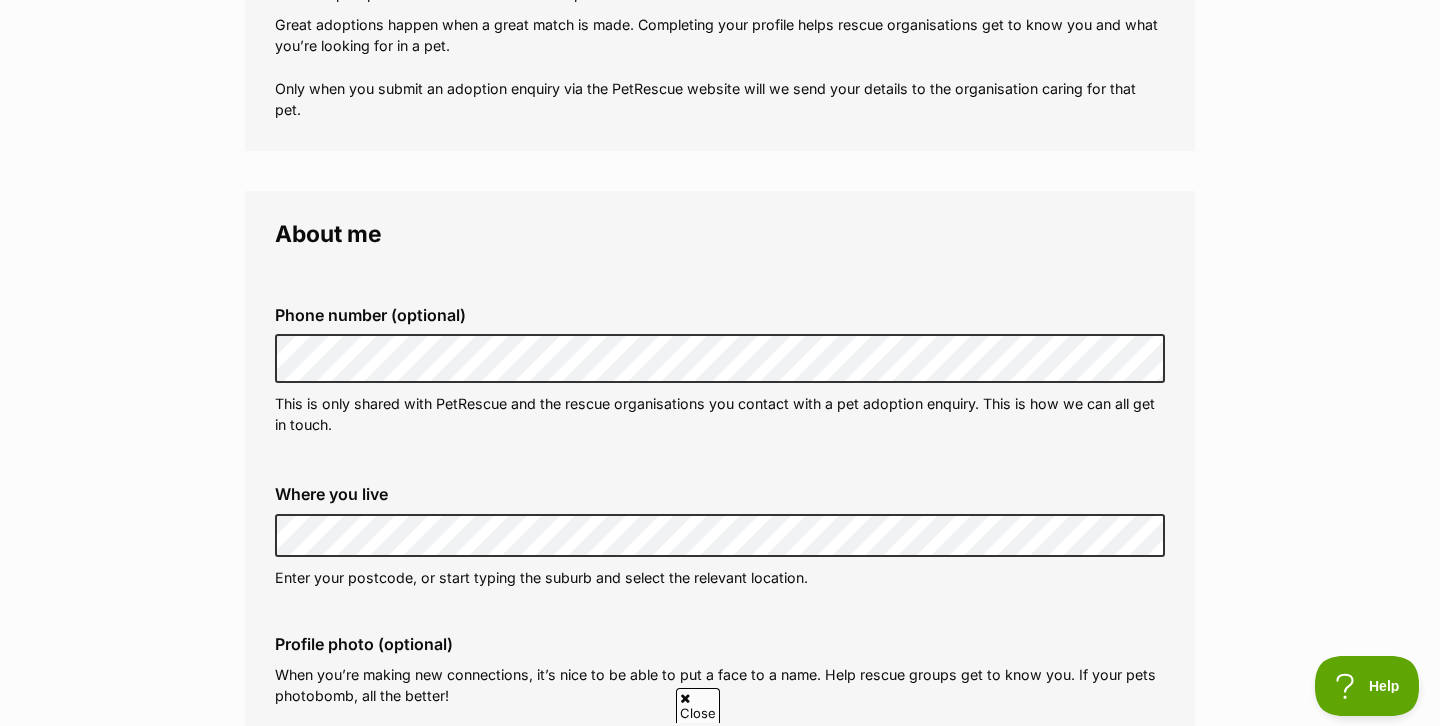 click on "My adopter profile
Why do I need an adopter profile?
Your adopter profile will not be visible to the public.
Great adoptions happen when a great match is made. Completing your profile helps rescue organisations get to know you and what you’re looking for in a pet. Only when you submit an adoption enquiry via the PetRescue website will we send your details to the organisation caring for that pet.
About me
Phone number (optional)
This is only shared with PetRescue and the rescue organisations you contact with a pet adoption enquiry. This is how we can all get in touch.
Where you live
Address line 1 (optional)
Address line 2 (optional)
Suburb (optional)
State Victoria
Postcode
Enter your postcode, or start typing the suburb and select the relevant location.
Profile photo (optional)
Upload image
Remove profile image (optional)
Additional photos (optional)" at bounding box center (720, 1234) 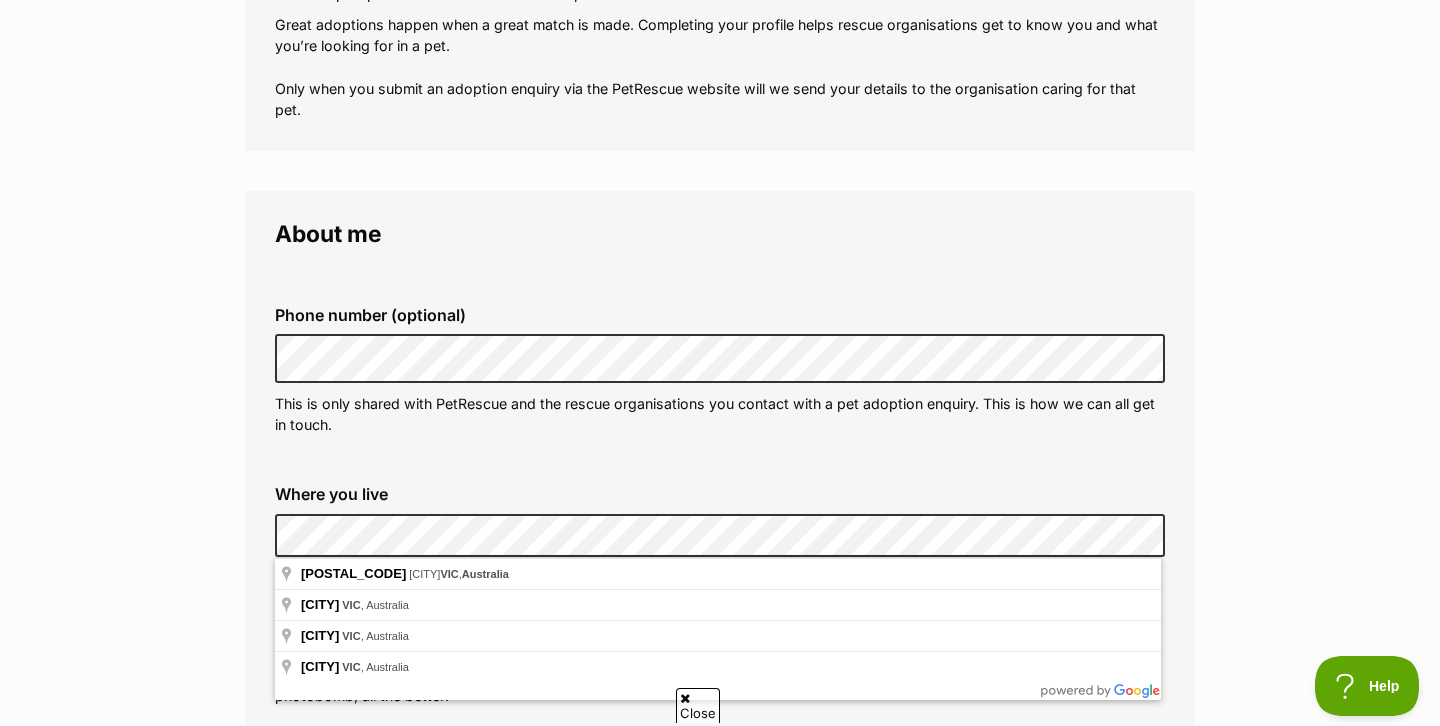 click on "My adopter profile
Why do I need an adopter profile?
Your adopter profile will not be visible to the public.
Great adoptions happen when a great match is made. Completing your profile helps rescue organisations get to know you and what you’re looking for in a pet. Only when you submit an adoption enquiry via the PetRescue website will we send your details to the organisation caring for that pet.
About me
Phone number (optional)
This is only shared with PetRescue and the rescue organisations you contact with a pet adoption enquiry. This is how we can all get in touch.
Where you live
Address line 1 (optional)
Address line 2 (optional)
Suburb (optional)
State Victoria
Postcode
Enter your postcode, or start typing the suburb and select the relevant location.
Profile photo (optional)
Upload image
Remove profile image (optional)
Additional photos (optional)" at bounding box center (720, 1234) 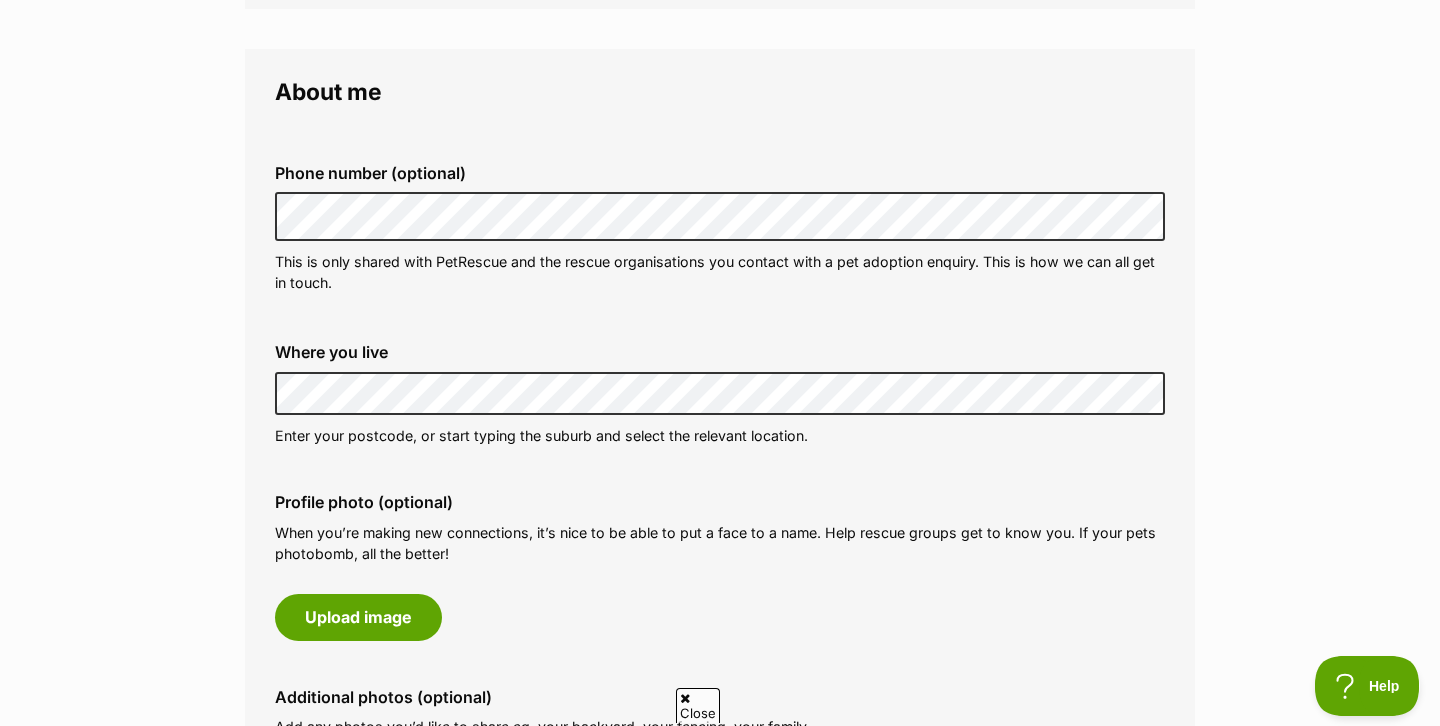 scroll, scrollTop: 562, scrollLeft: 0, axis: vertical 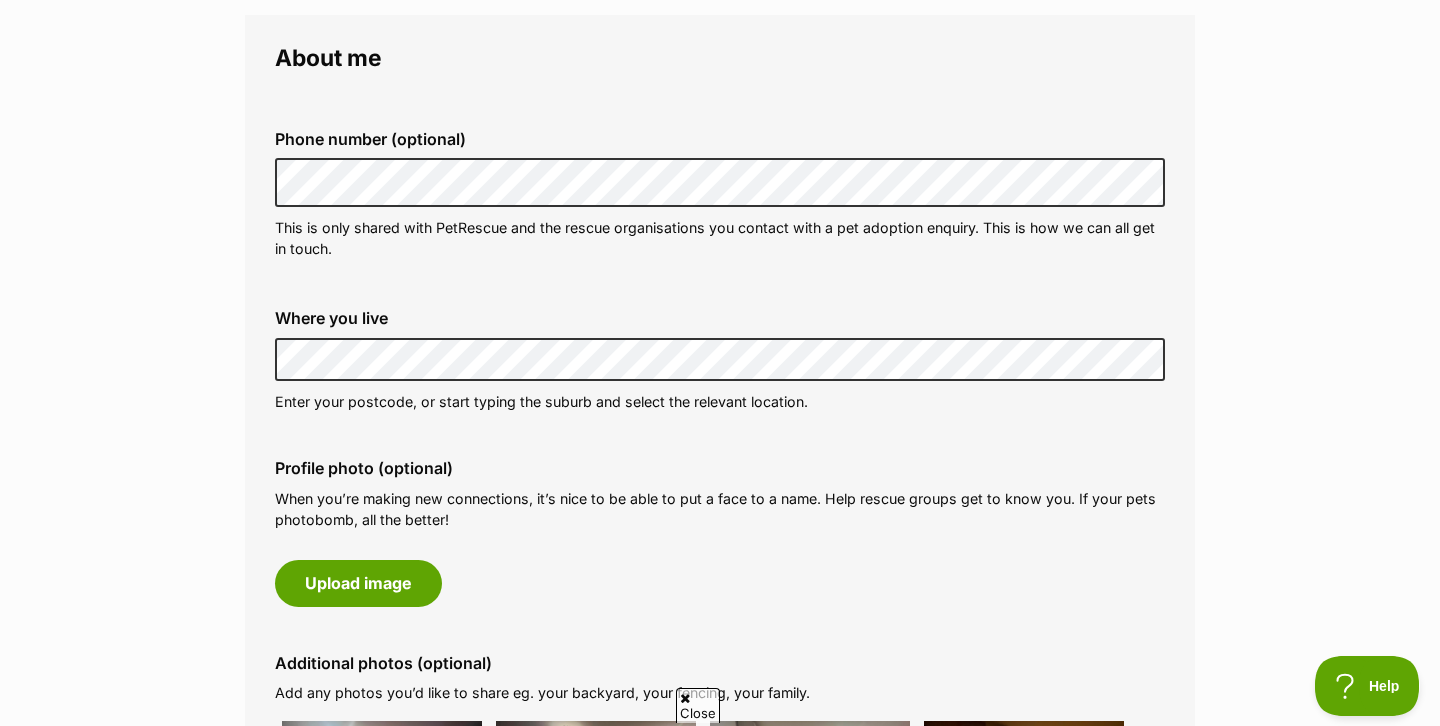 click on "About me
Phone number (optional)
This is only shared with PetRescue and the rescue organisations you contact with a pet adoption enquiry. This is how we can all get in touch.
Where you live
Address line 1 (optional)
Address line 2 (optional)
Suburb (optional)
State Victoria
Postcode
Enter your postcode, or start typing the suburb and select the relevant location.
Profile photo (optional)
When you’re making new connections, it’s nice to be able to put a face to a name. Help rescue groups get to know you. If your pets photobomb, all the better!
Upload image
Remove profile image (optional)
Additional photos (optional)
Add any photos you’d like to share eg. your backyard, your fencing, your family.
Remove Remove Remove Remove
Upload image
0 of 9 photos uploaded" at bounding box center (720, 535) 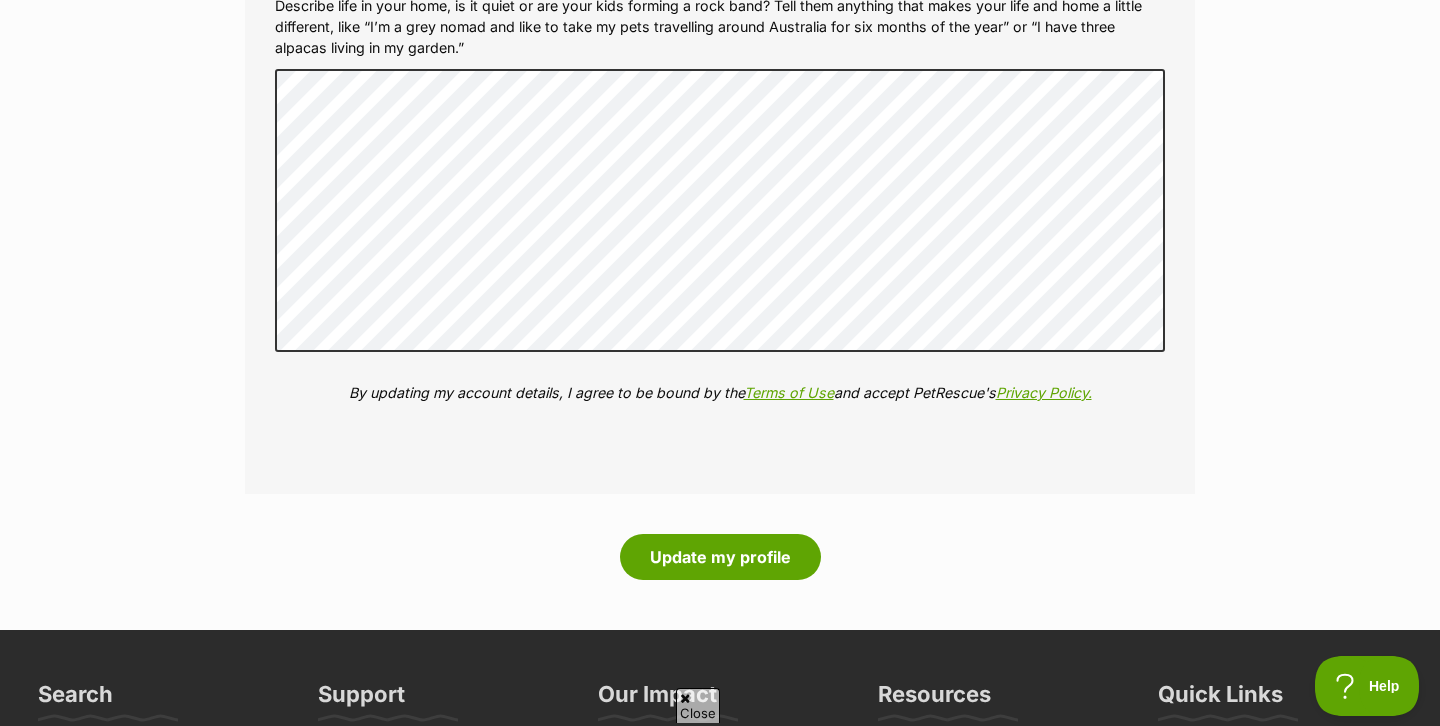 scroll, scrollTop: 2491, scrollLeft: 0, axis: vertical 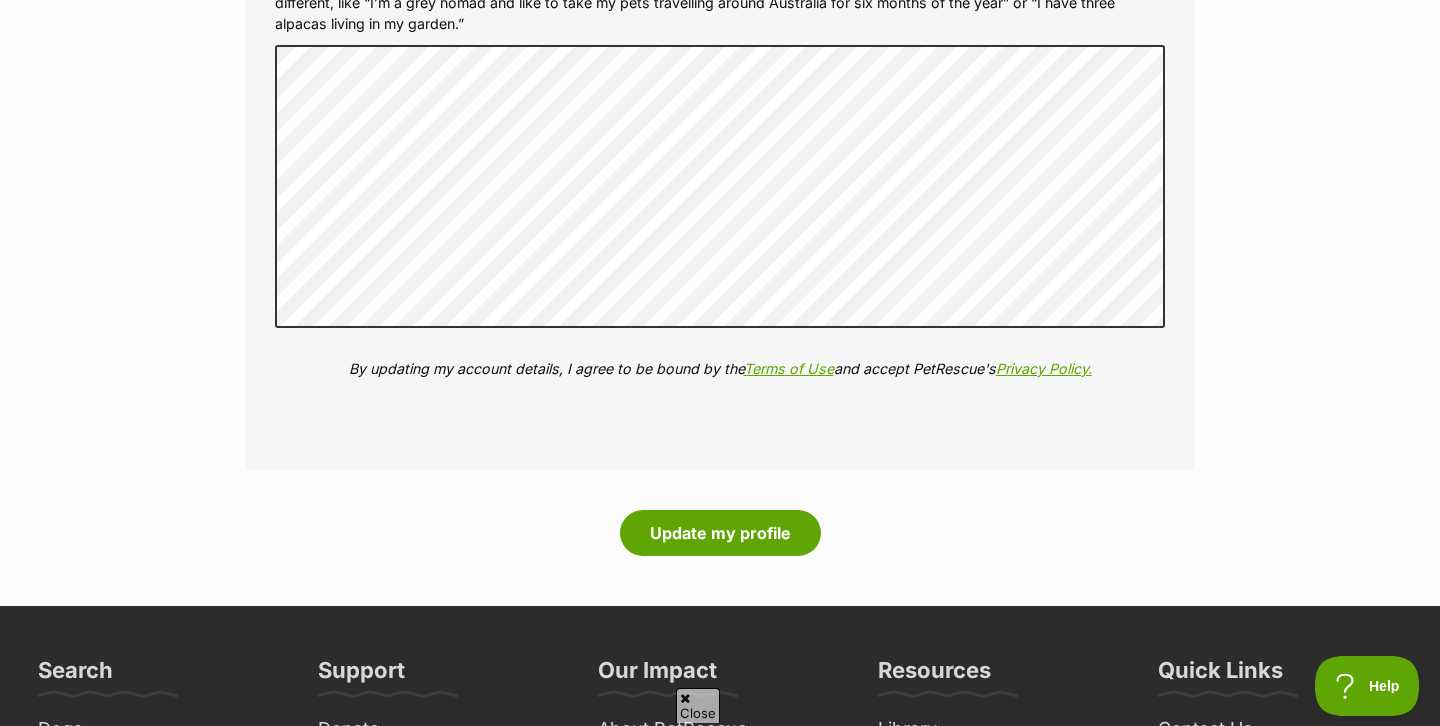 click on "Why do I need an adopter profile?
Your adopter profile will not be visible to the public.
Great adoptions happen when a great match is made. Completing your profile helps rescue organisations get to know you and what you’re looking for in a pet. Only when you submit an adoption enquiry via the PetRescue website will we send your details to the organisation caring for that pet.
About me
Phone number (optional)
This is only shared with PetRescue and the rescue organisations you contact with a pet adoption enquiry. This is how we can all get in touch.
Where you live
Address line 1 (optional)
Address line 2 (optional)
Suburb (optional)
State Victoria
Postcode
Enter your postcode, or start typing the suburb and select the relevant location.
Profile photo (optional)
When you’re making new connections, it’s nice to be able to put a face to a name. Help rescue groups get to know you. If your pets photobomb, all the better!" at bounding box center (720, -823) 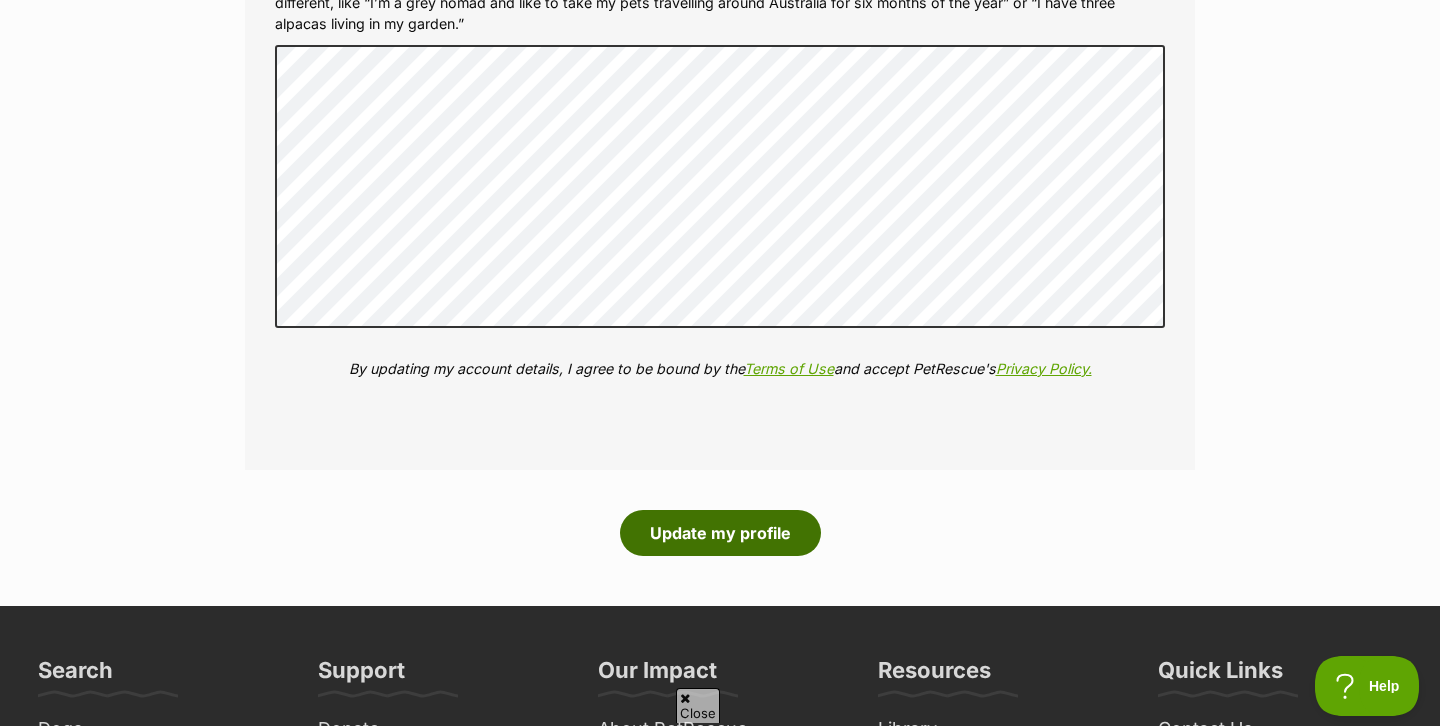 click on "Update my profile" at bounding box center (720, 533) 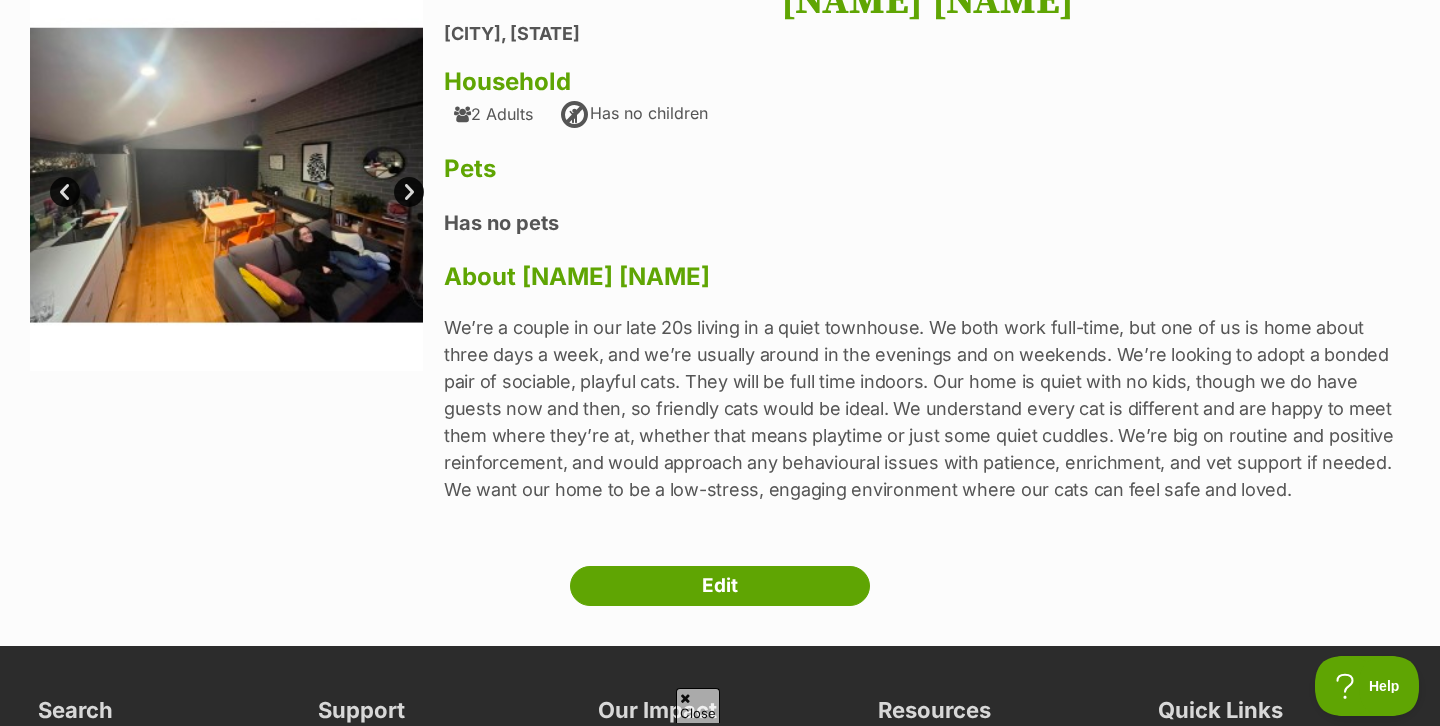 scroll, scrollTop: 574, scrollLeft: 0, axis: vertical 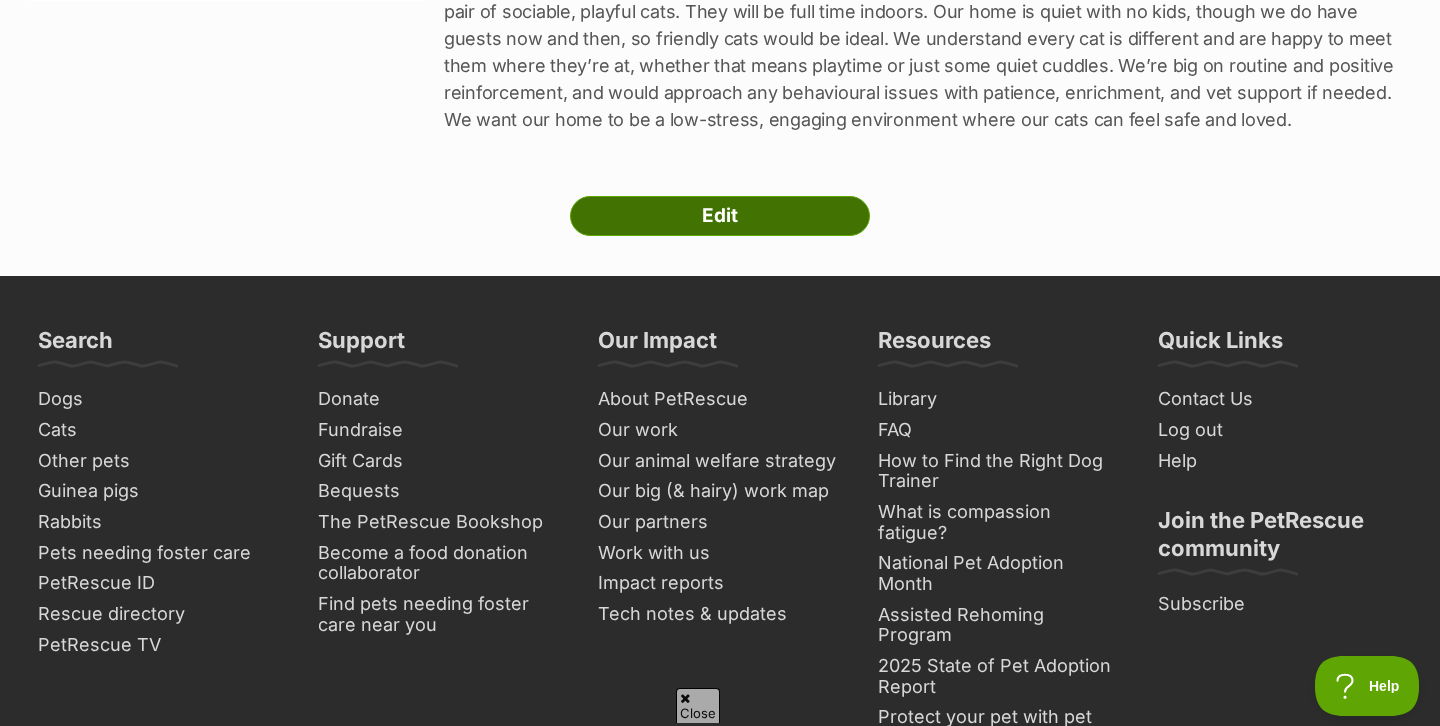 click on "Edit" at bounding box center (720, 216) 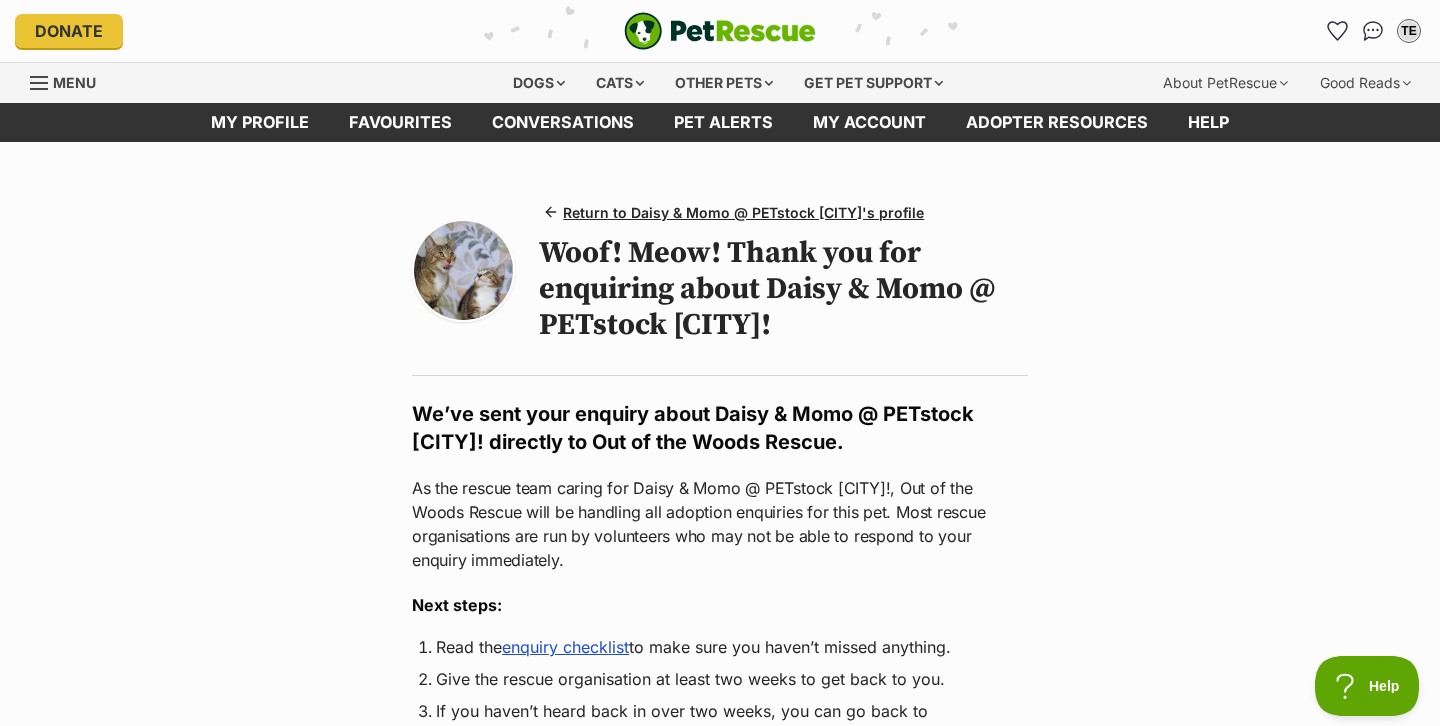 scroll, scrollTop: 0, scrollLeft: 0, axis: both 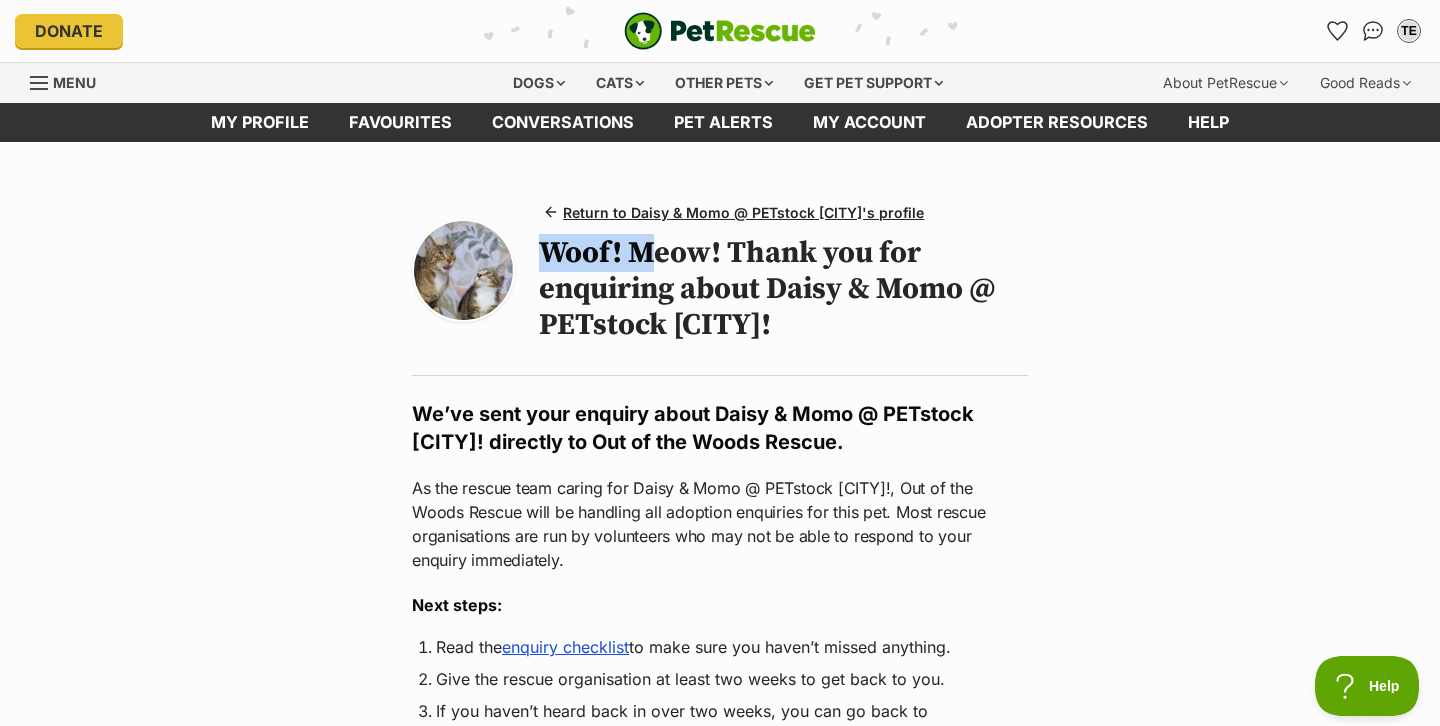 drag, startPoint x: 544, startPoint y: 240, endPoint x: 645, endPoint y: 241, distance: 101.00495 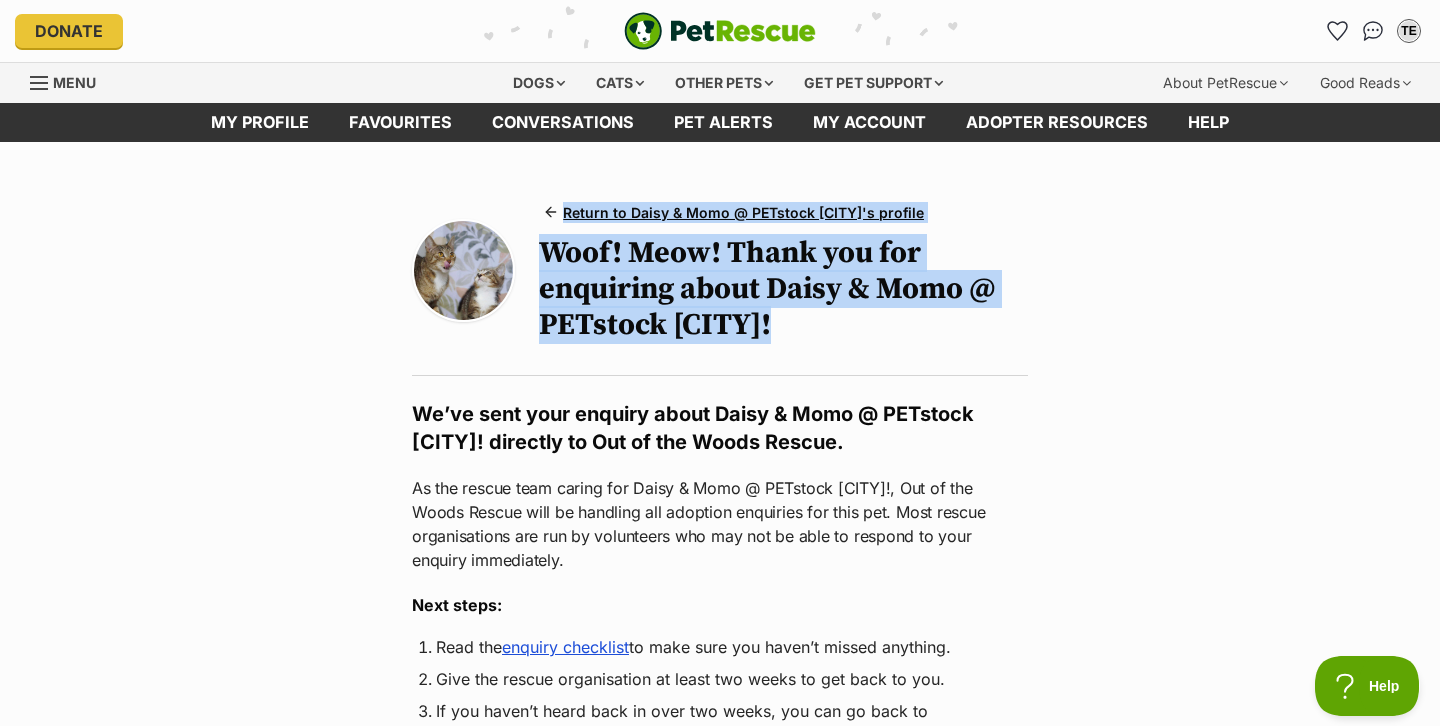 drag, startPoint x: 533, startPoint y: 234, endPoint x: 774, endPoint y: 302, distance: 250.40967 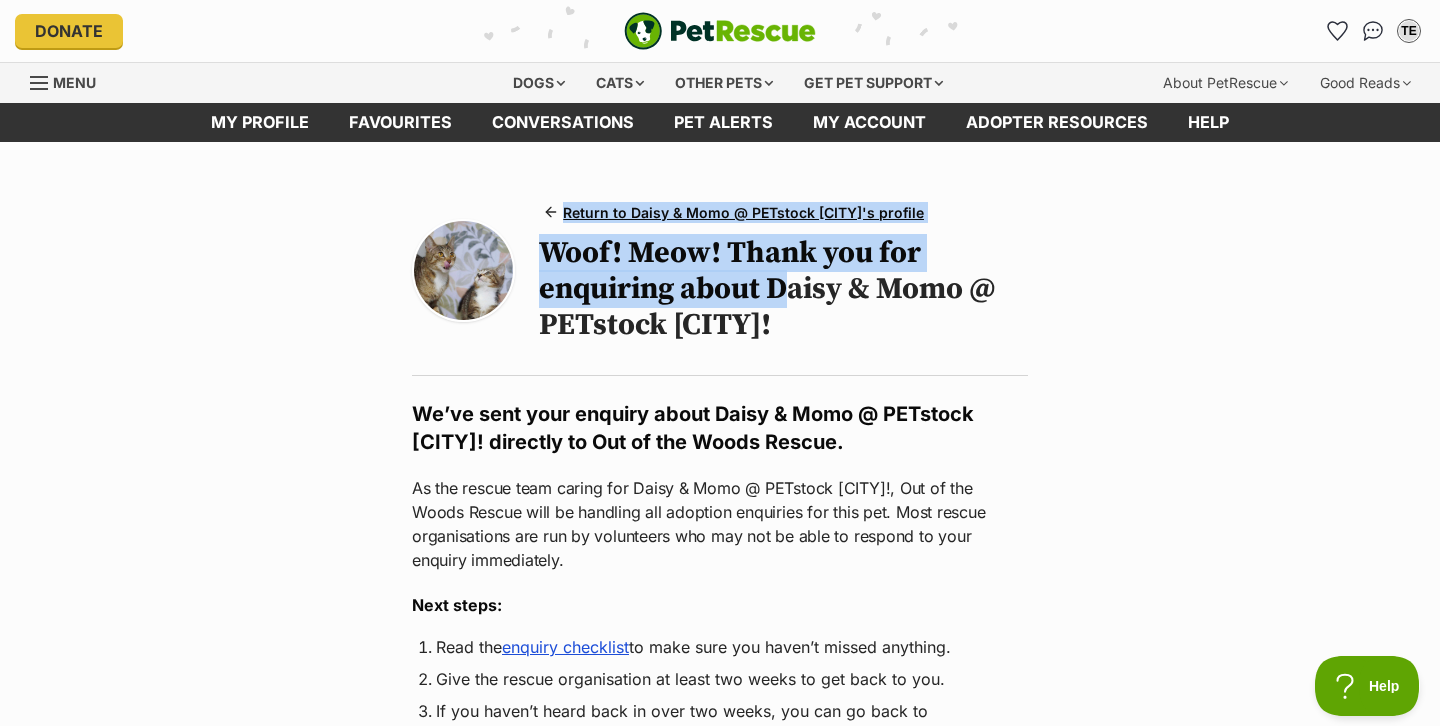 click on "Woof! Meow! Thank you for enquiring about Daisy & Momo @ PETstock [CITY]!" at bounding box center (783, 289) 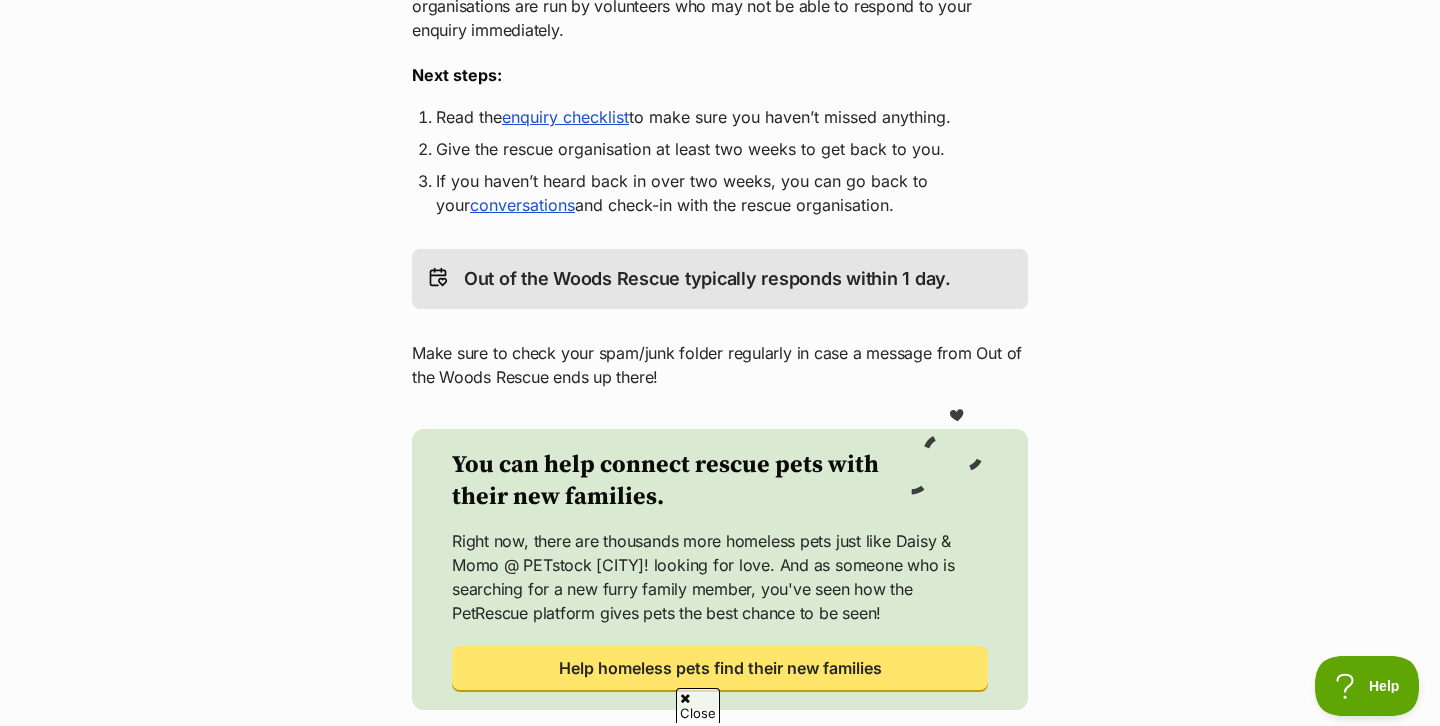 scroll, scrollTop: 537, scrollLeft: 0, axis: vertical 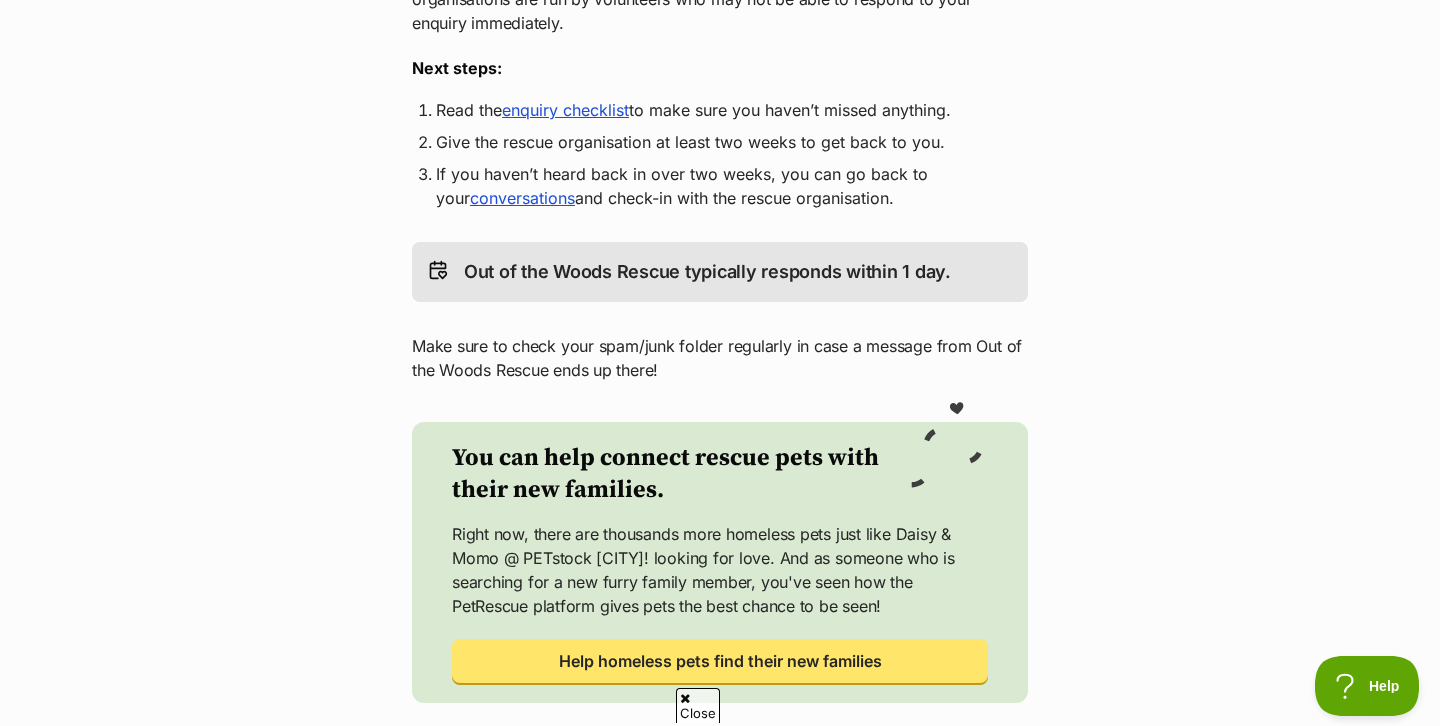 drag, startPoint x: 415, startPoint y: 287, endPoint x: 818, endPoint y: 289, distance: 403.00497 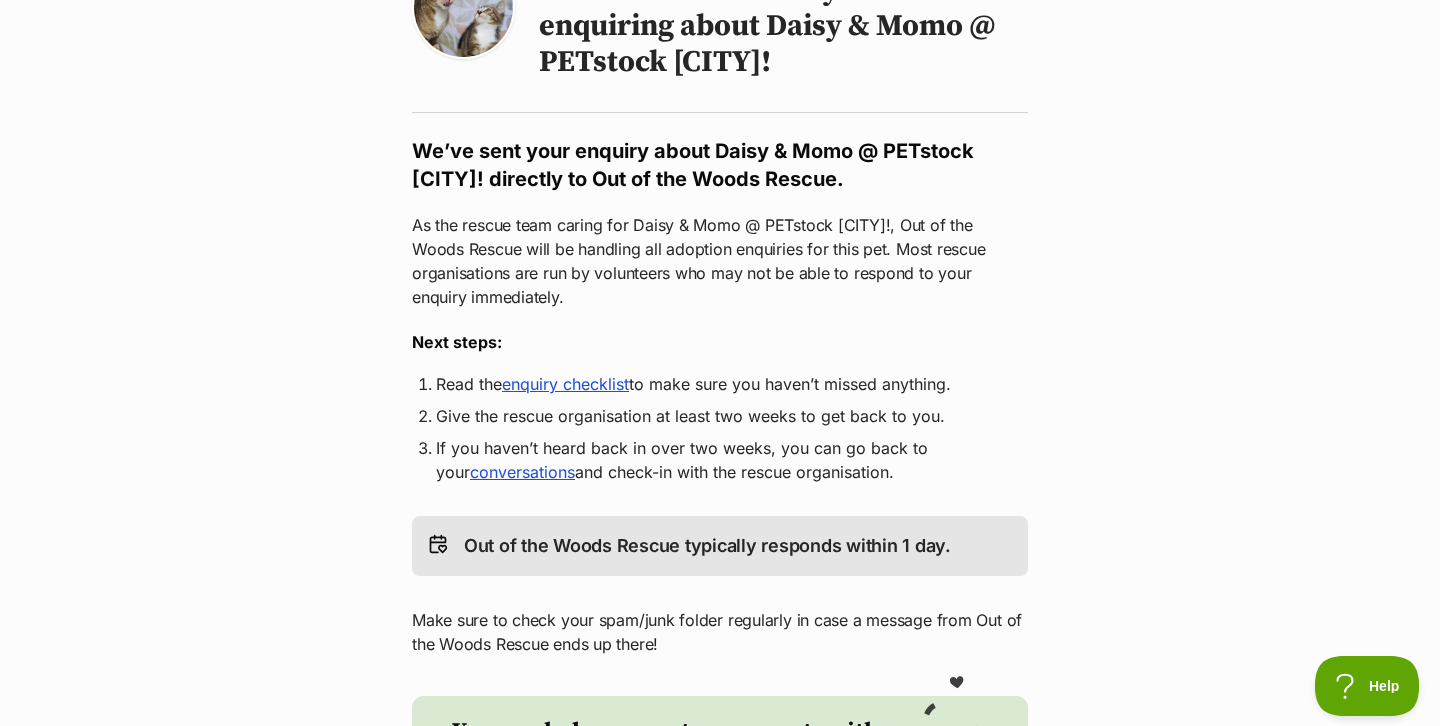 scroll, scrollTop: 0, scrollLeft: 0, axis: both 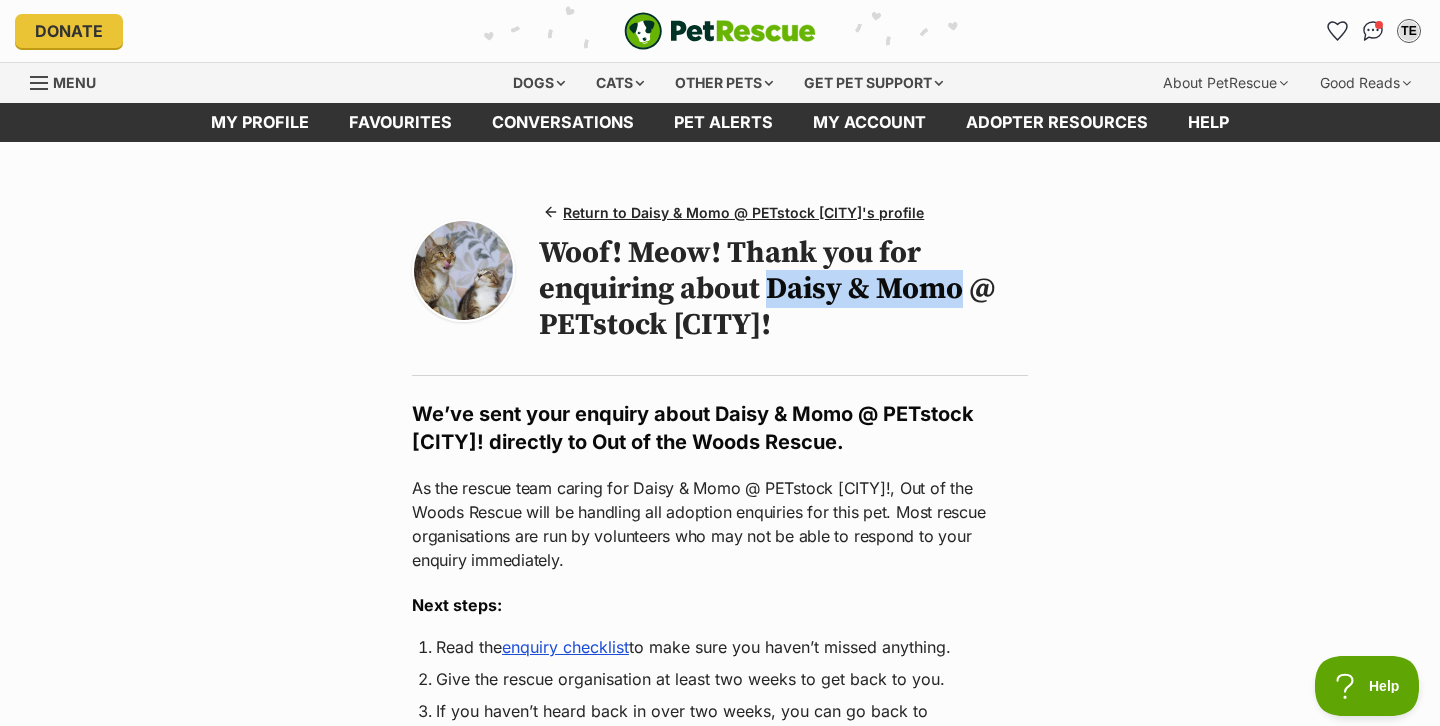 drag, startPoint x: 770, startPoint y: 290, endPoint x: 962, endPoint y: 279, distance: 192.31485 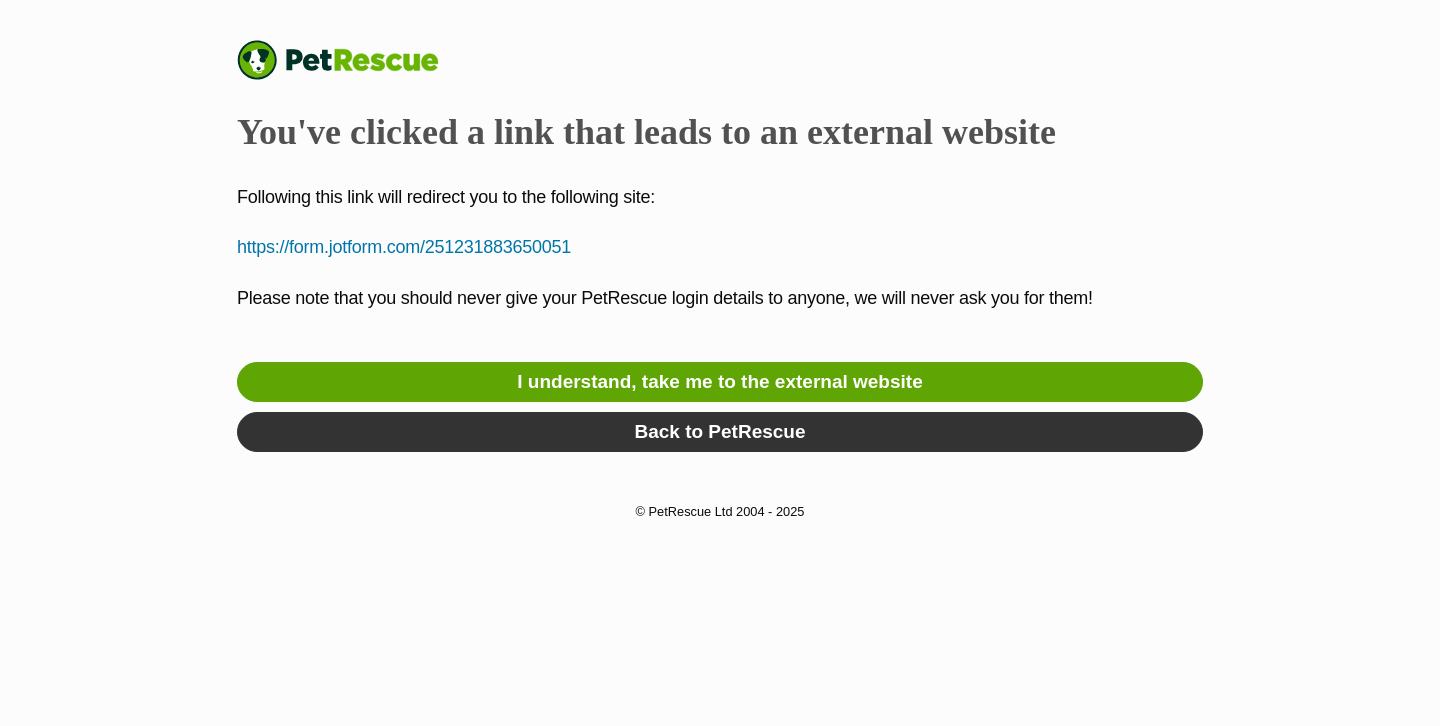 scroll, scrollTop: 0, scrollLeft: 0, axis: both 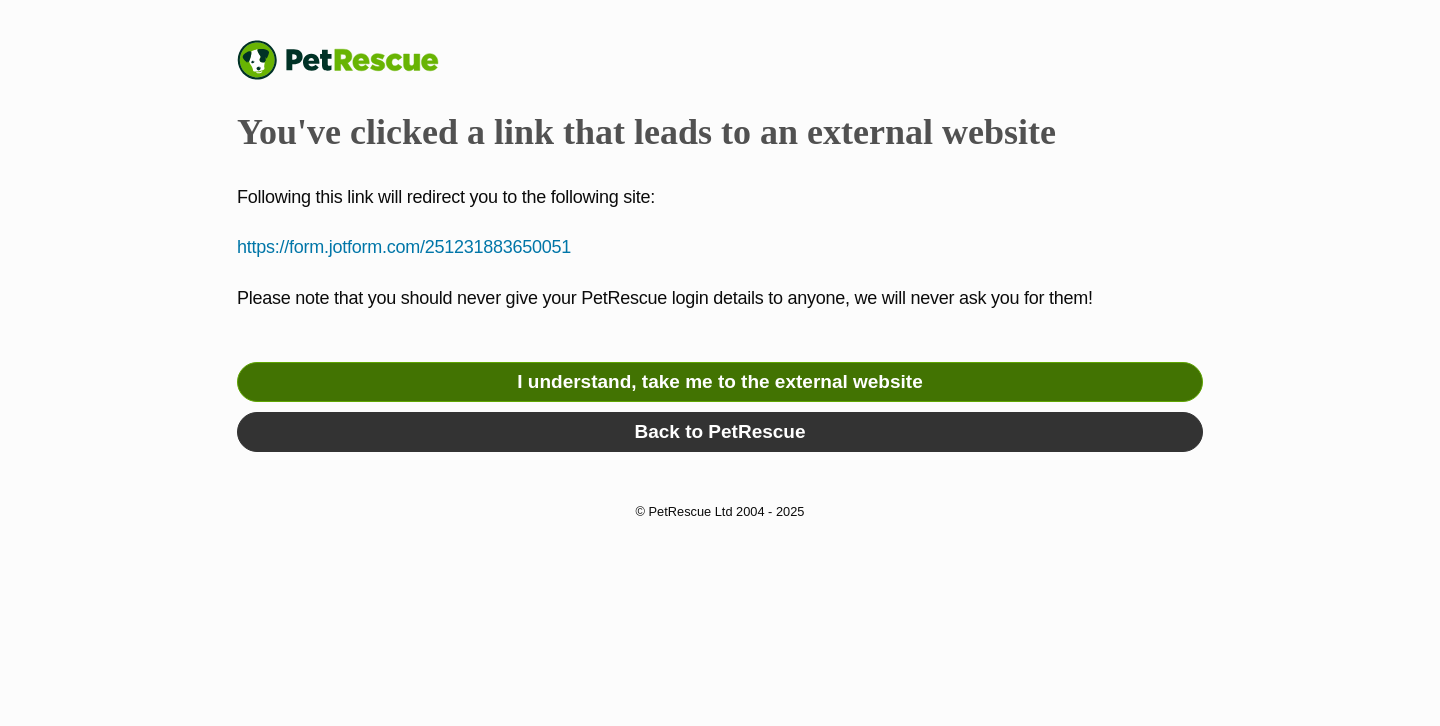 click on "I understand, take me to the external website" at bounding box center (720, 382) 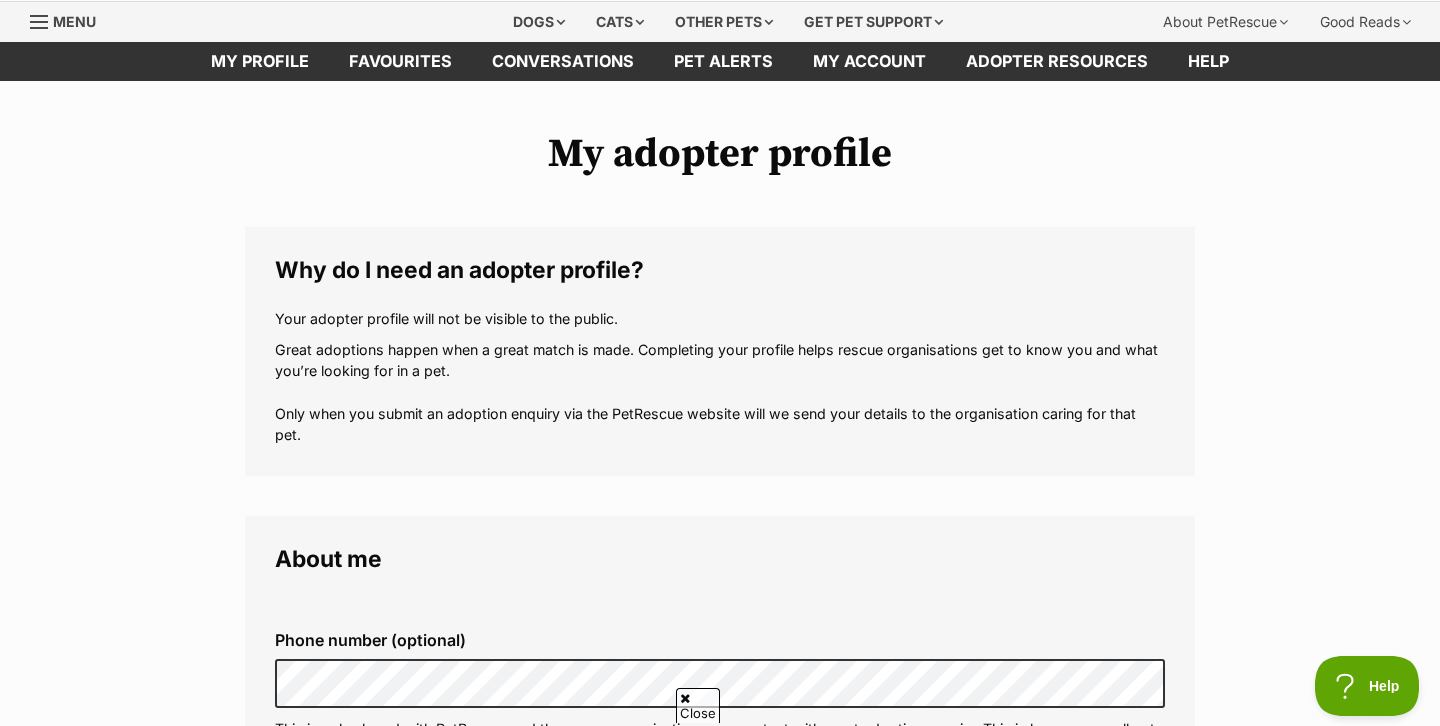 scroll, scrollTop: 0, scrollLeft: 0, axis: both 